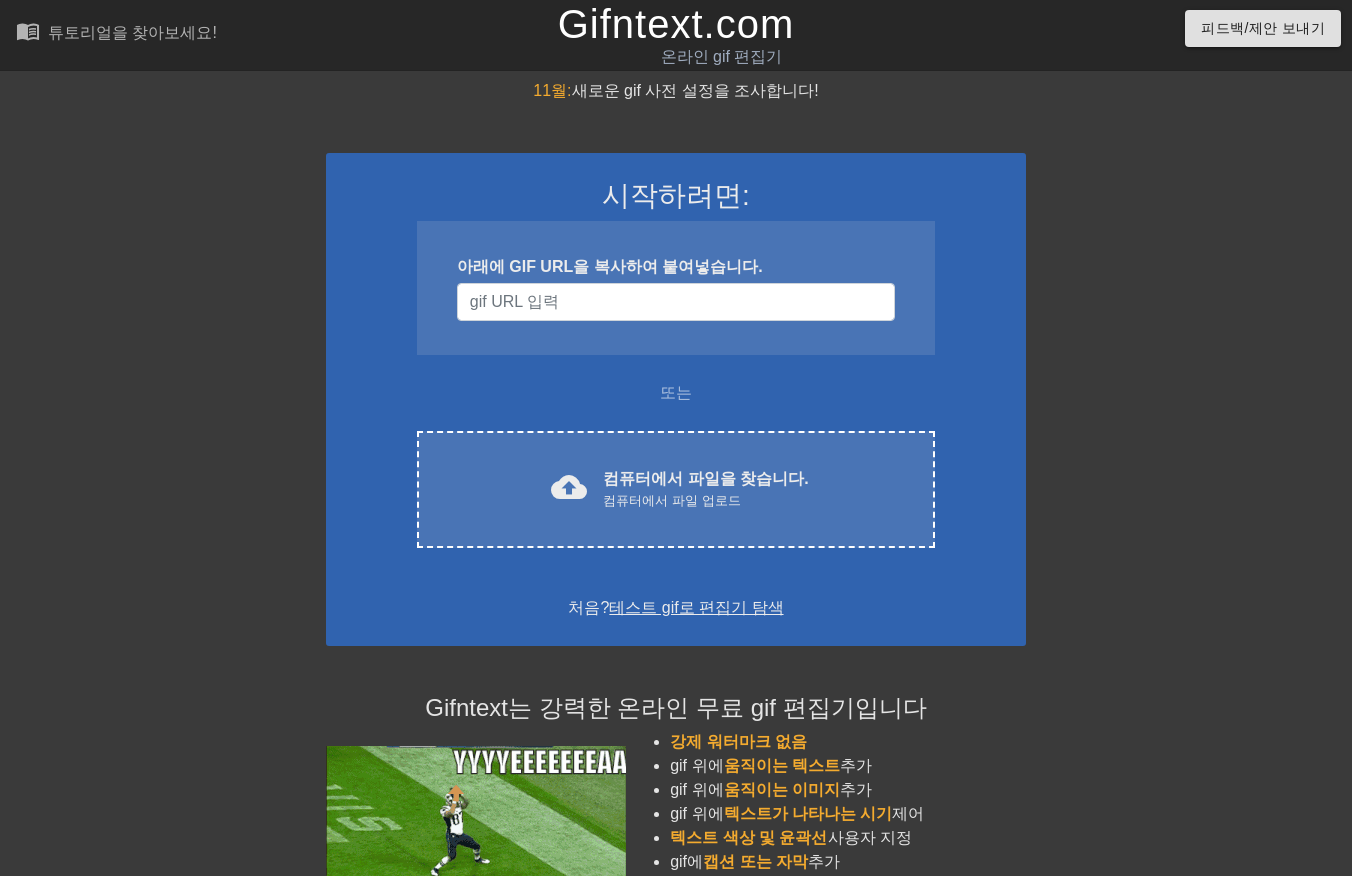 scroll, scrollTop: 0, scrollLeft: 0, axis: both 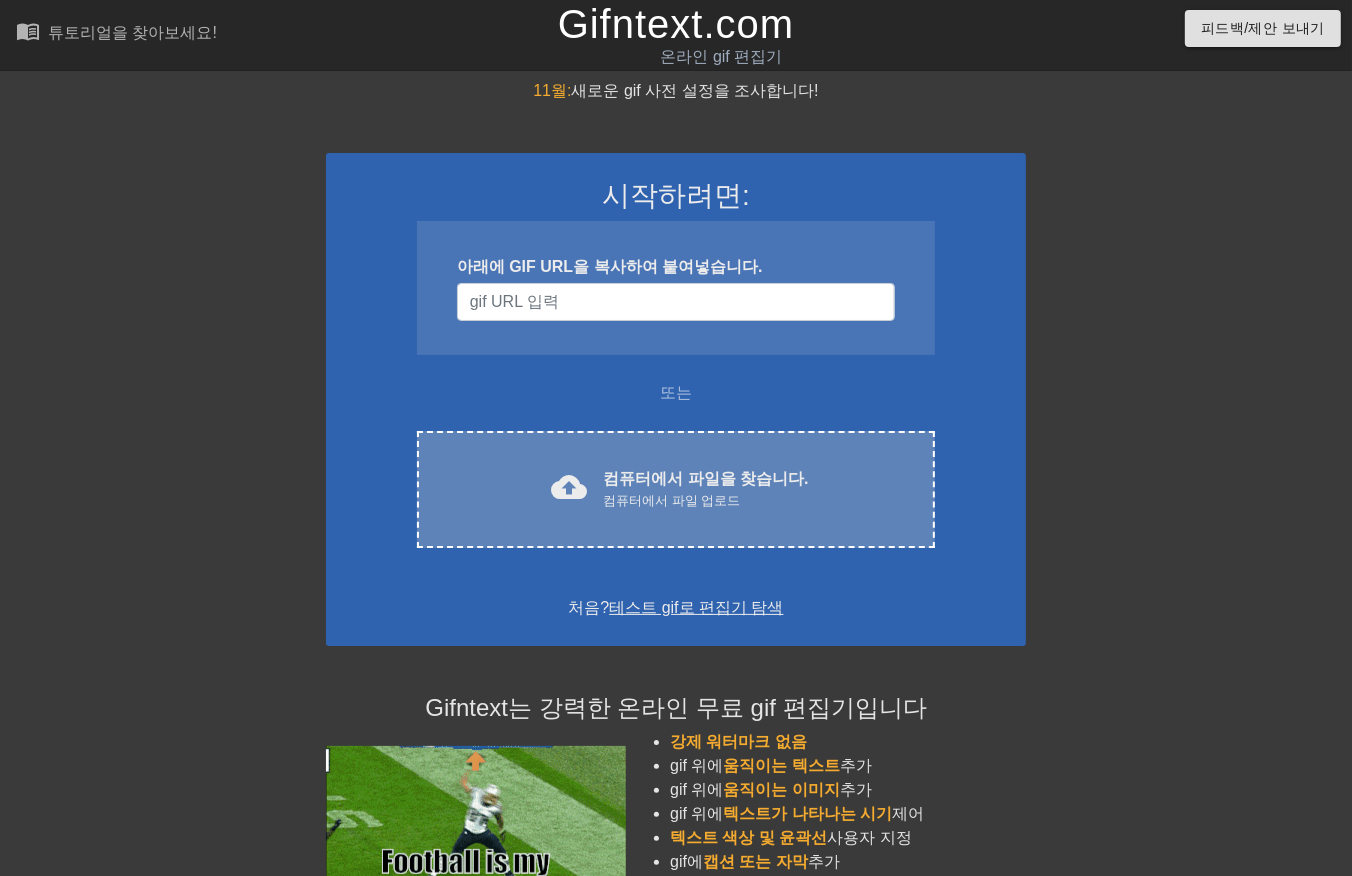click on "컴퓨터에서 파일을 찾습니다." at bounding box center [705, 478] 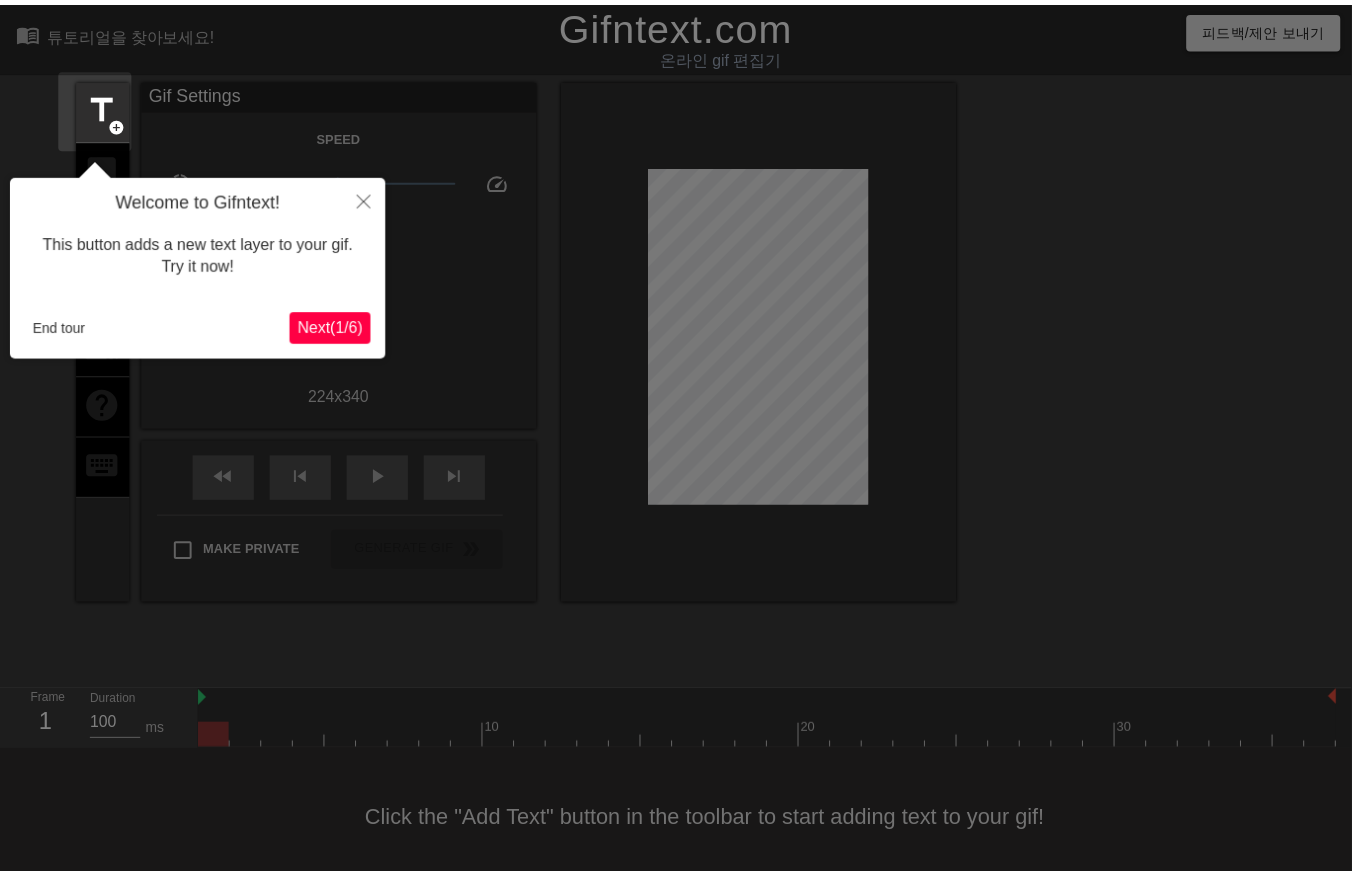 scroll, scrollTop: 31, scrollLeft: 0, axis: vertical 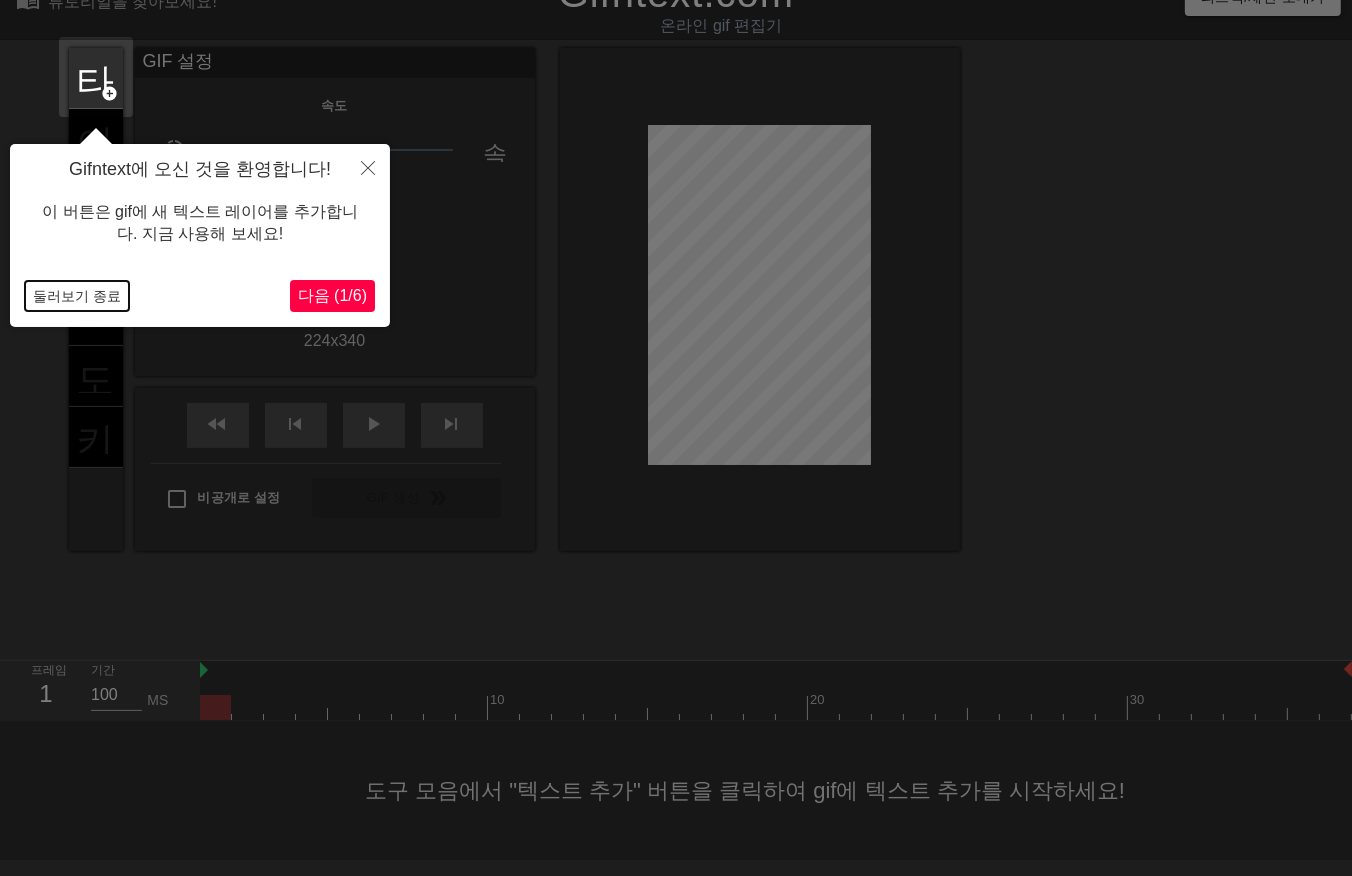 click on "둘러보기 종료" at bounding box center (77, 296) 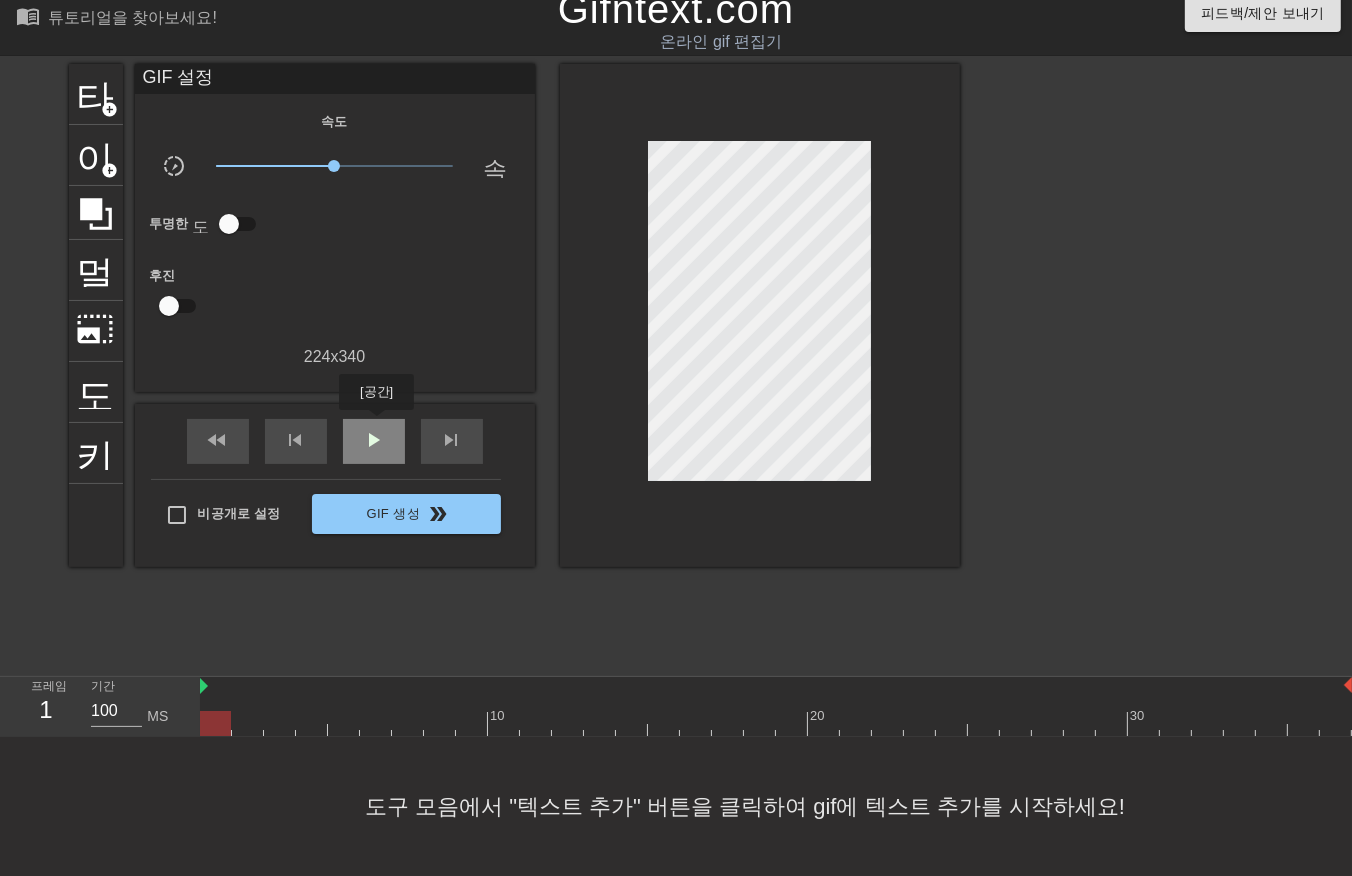click on "play_arrow" at bounding box center (374, 440) 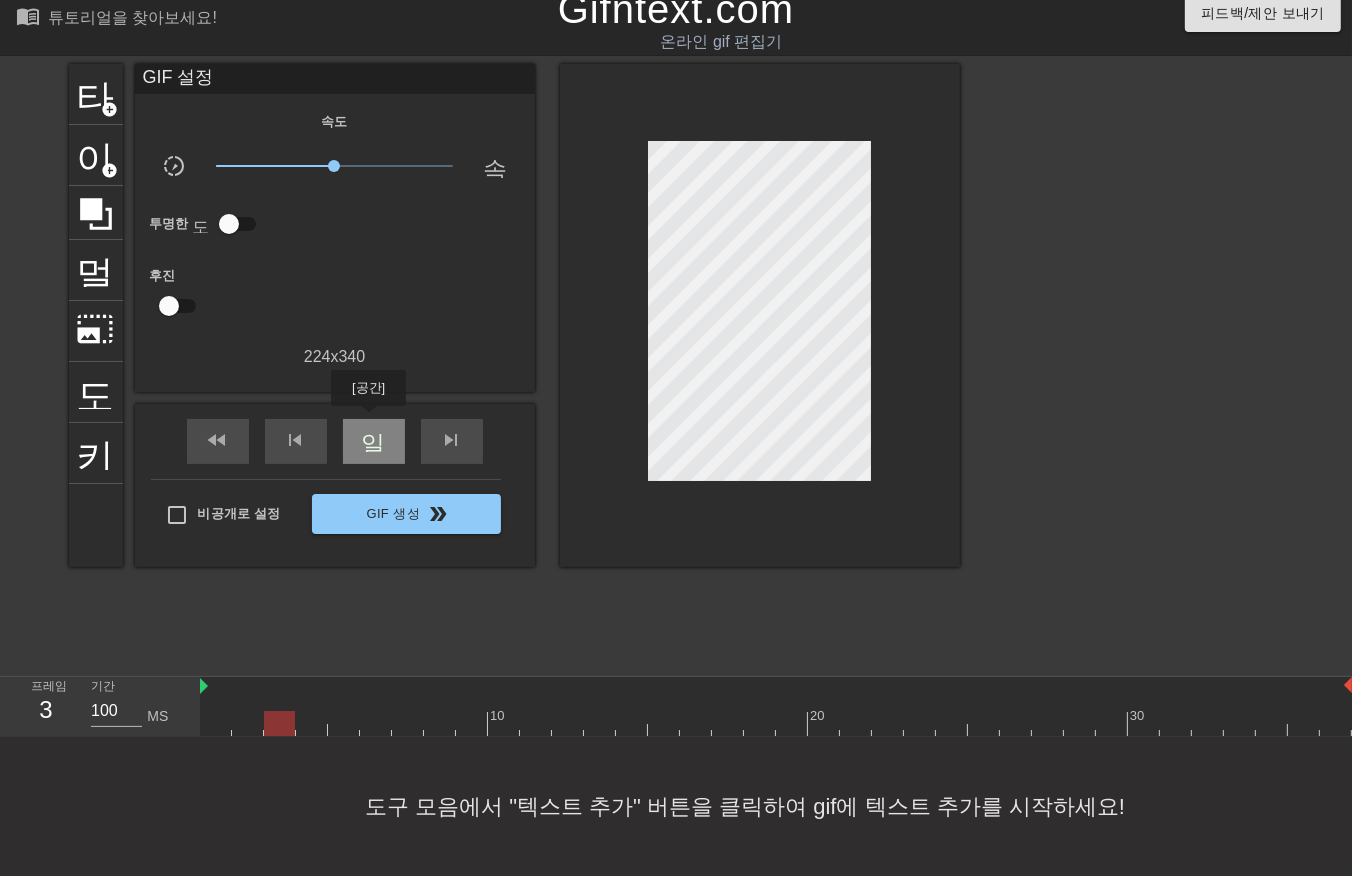 click on "일시 중지" at bounding box center [374, 440] 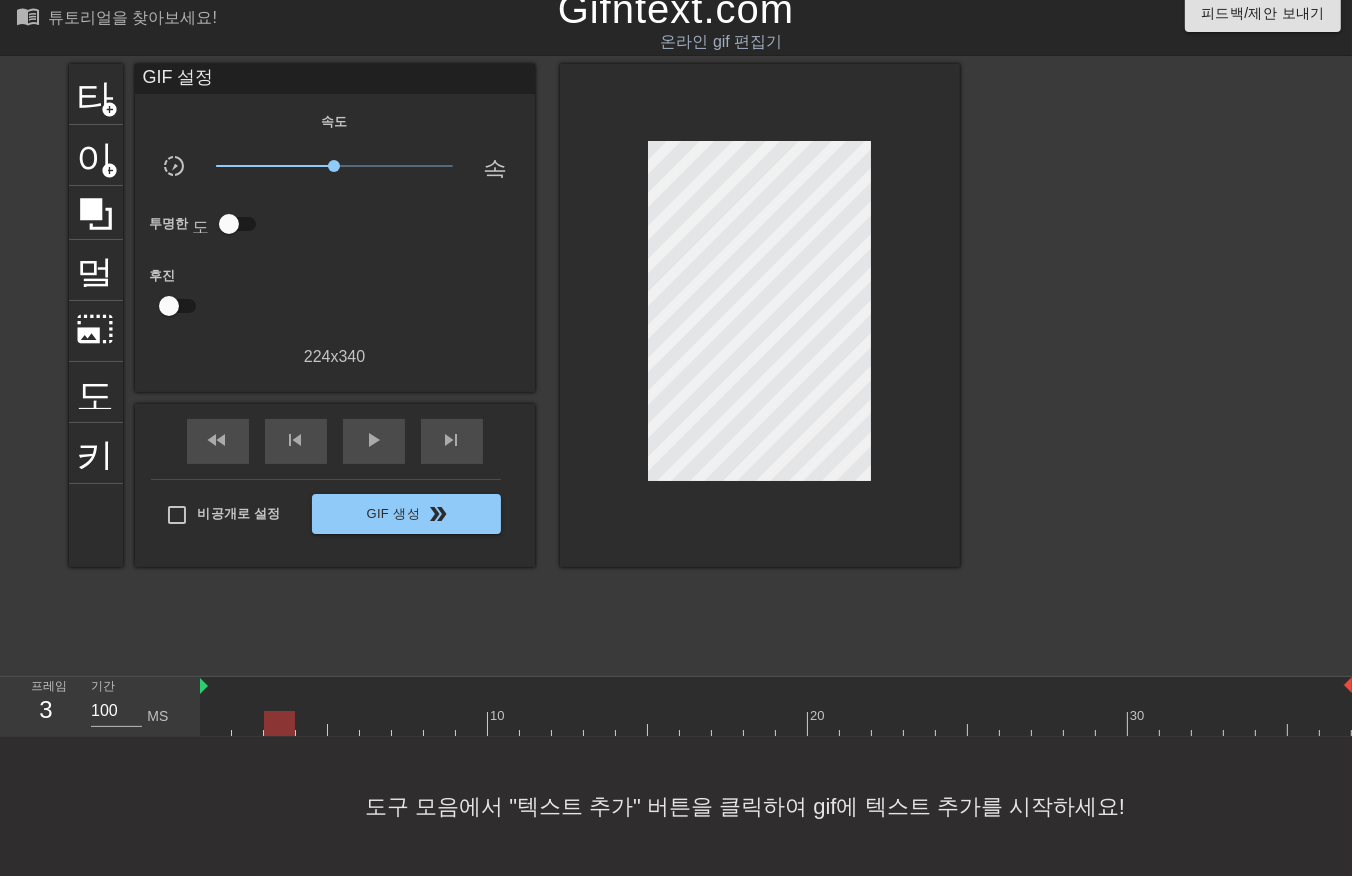 click at bounding box center [776, 723] 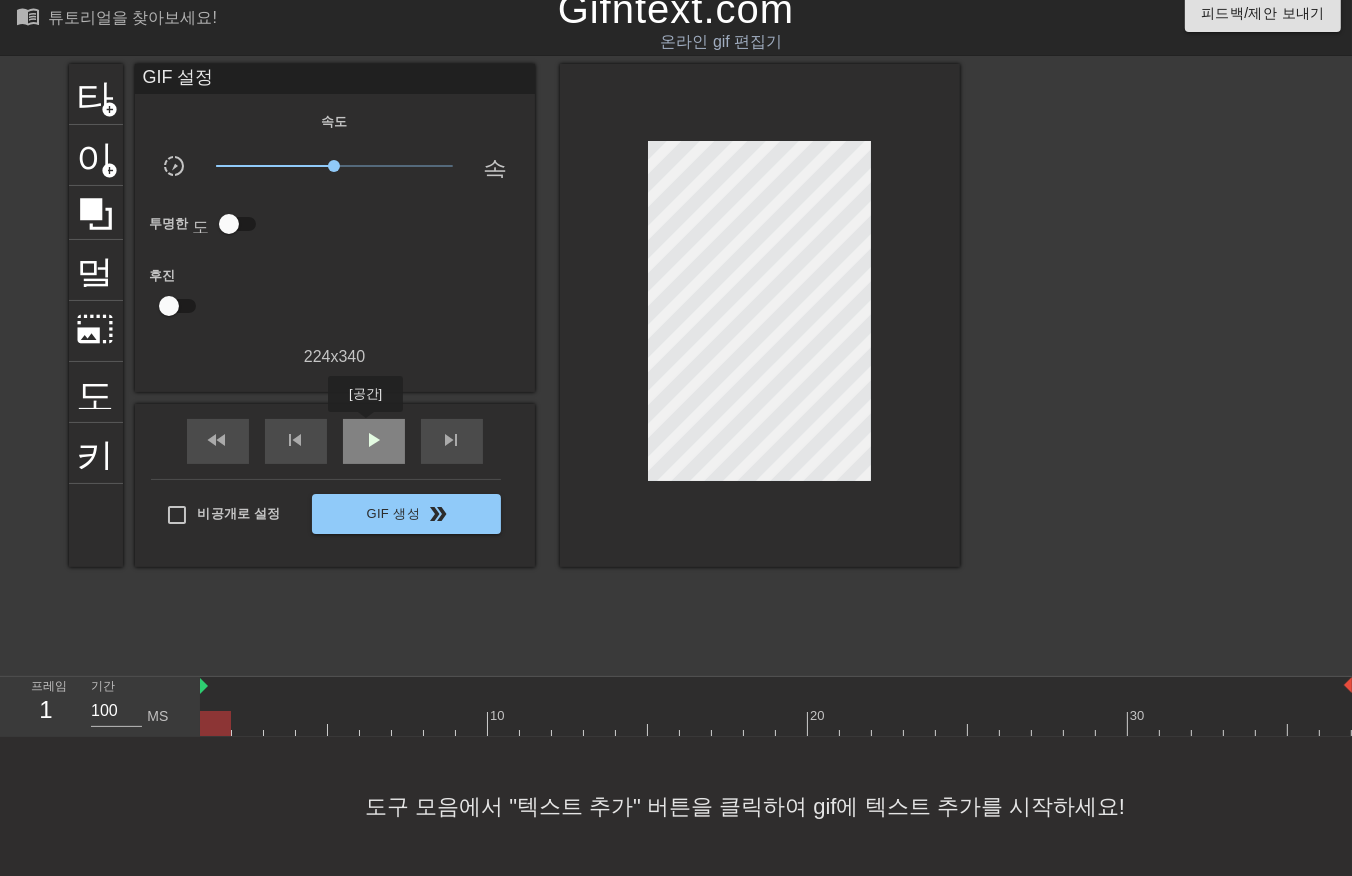 click on "play_arrow" at bounding box center (374, 440) 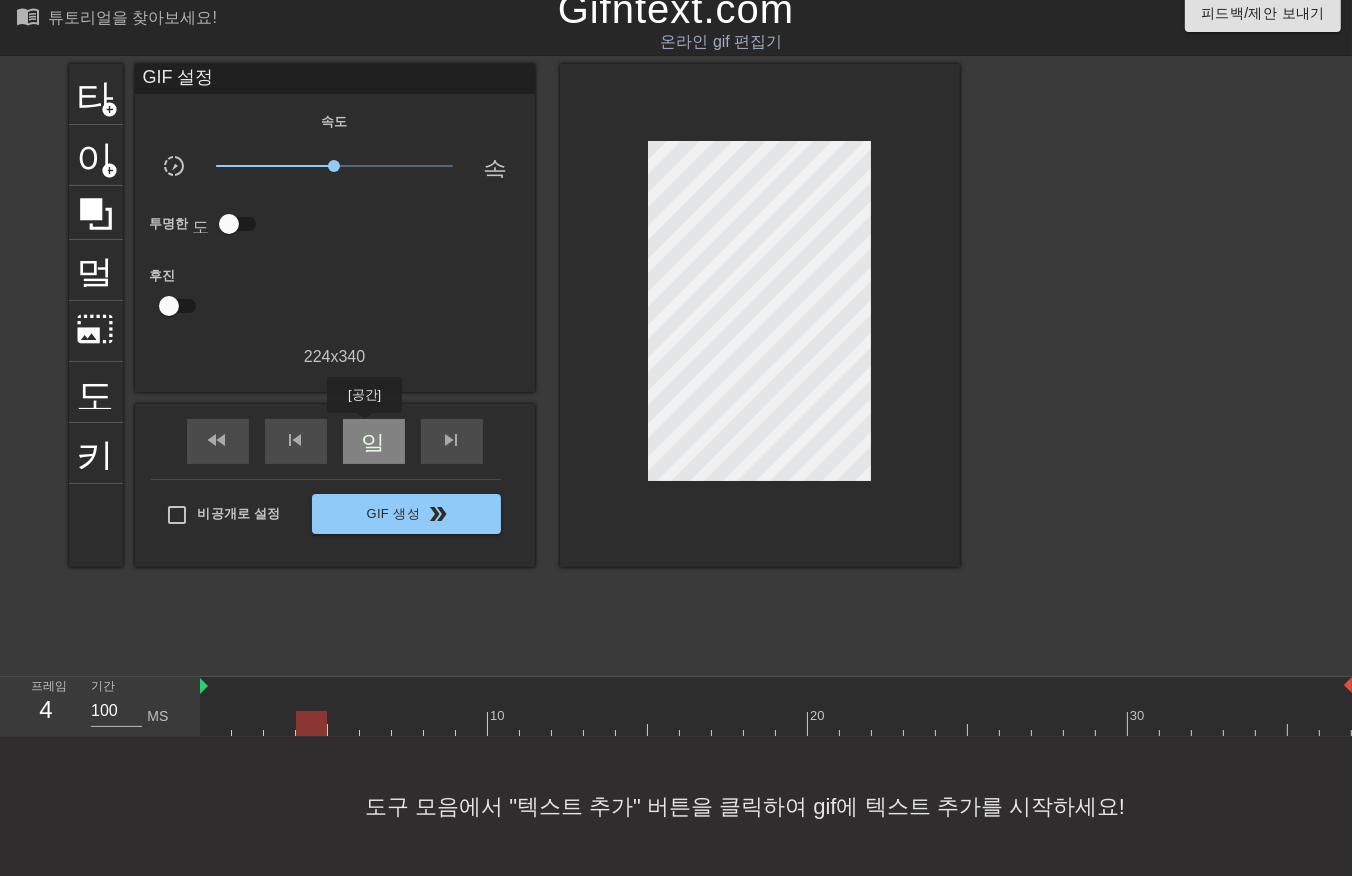 click on "일시 중지" at bounding box center [374, 440] 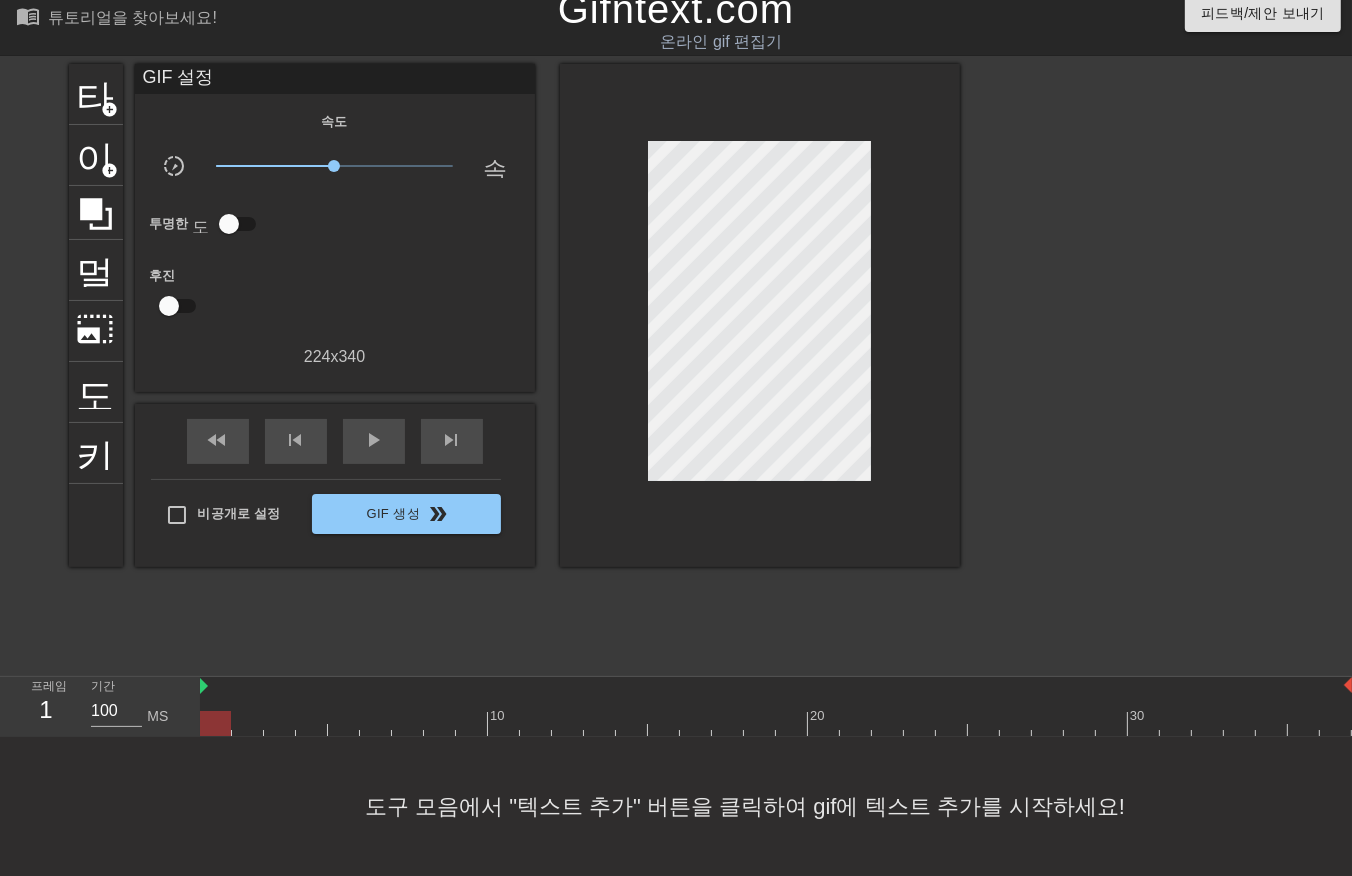 click at bounding box center (776, 723) 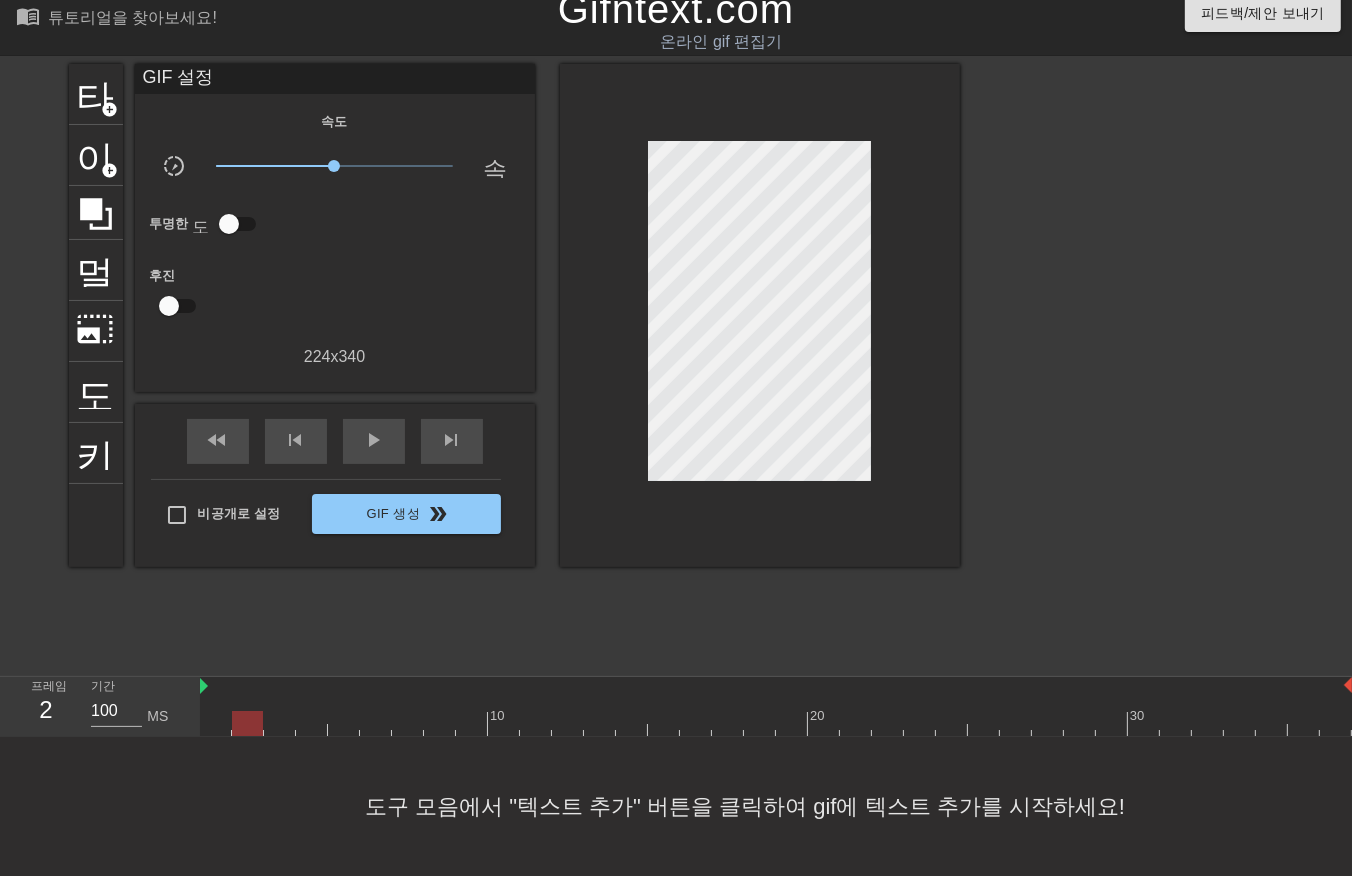 click at bounding box center [776, 723] 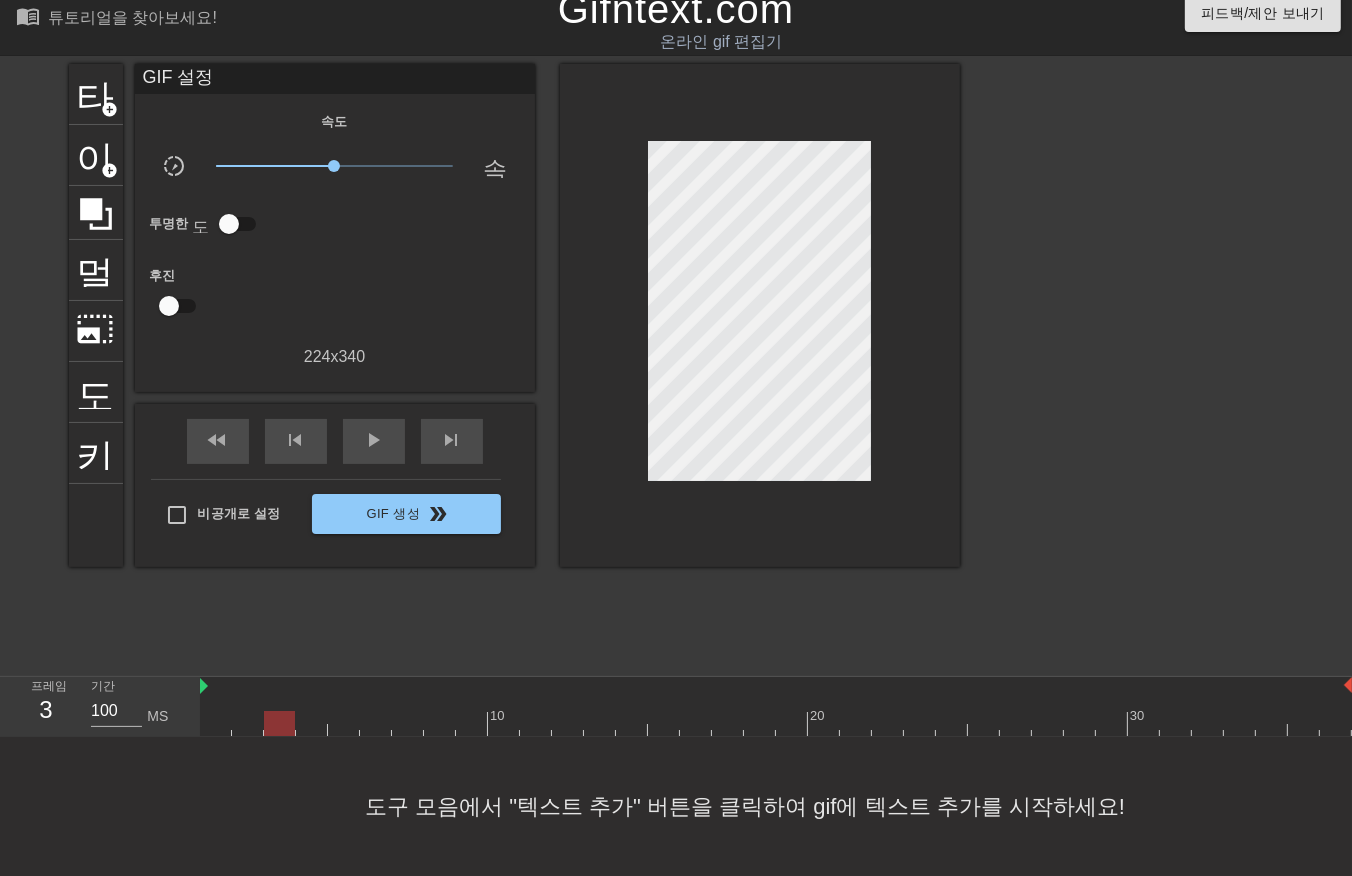 click at bounding box center (776, 723) 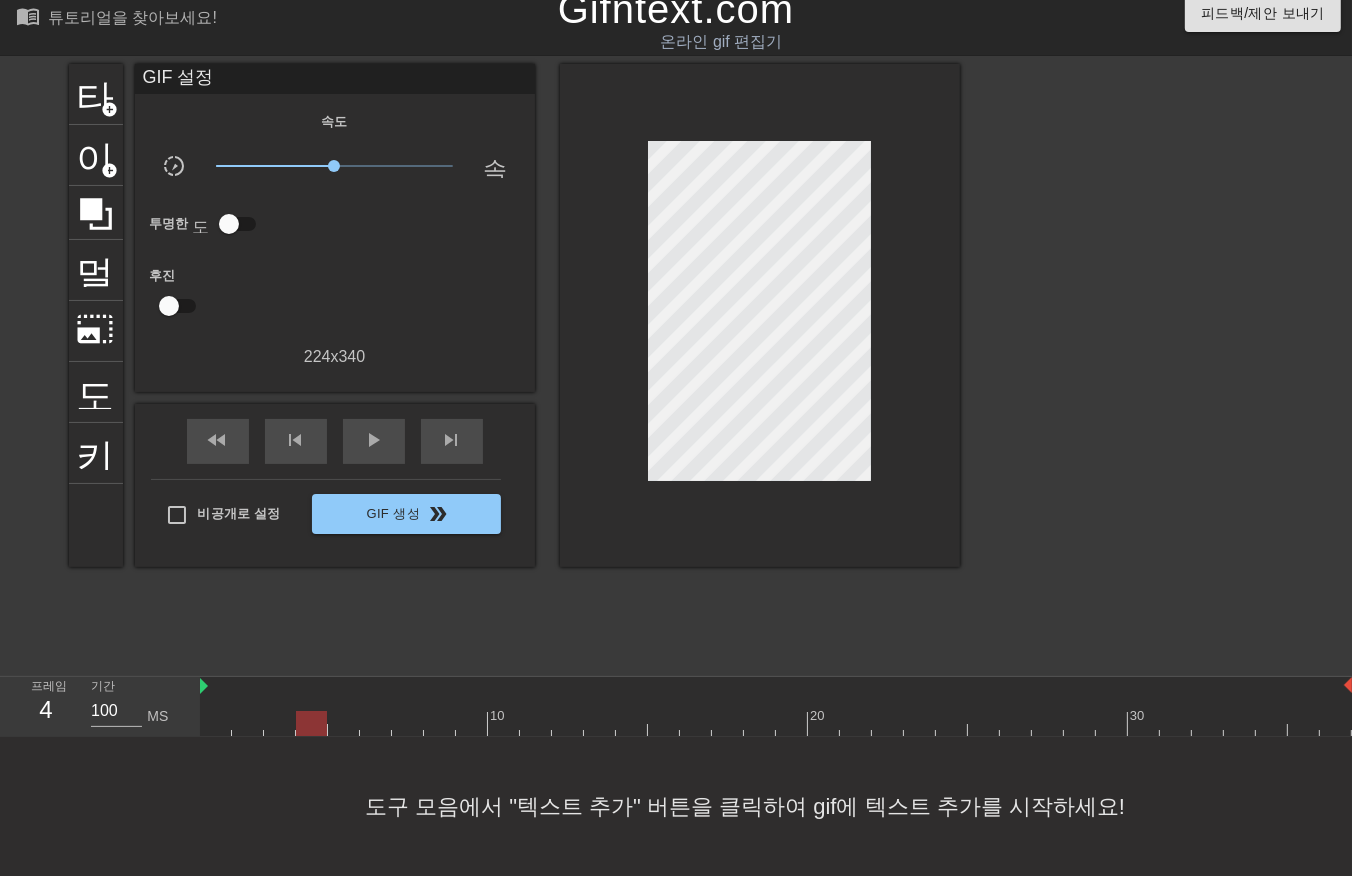 click at bounding box center [776, 723] 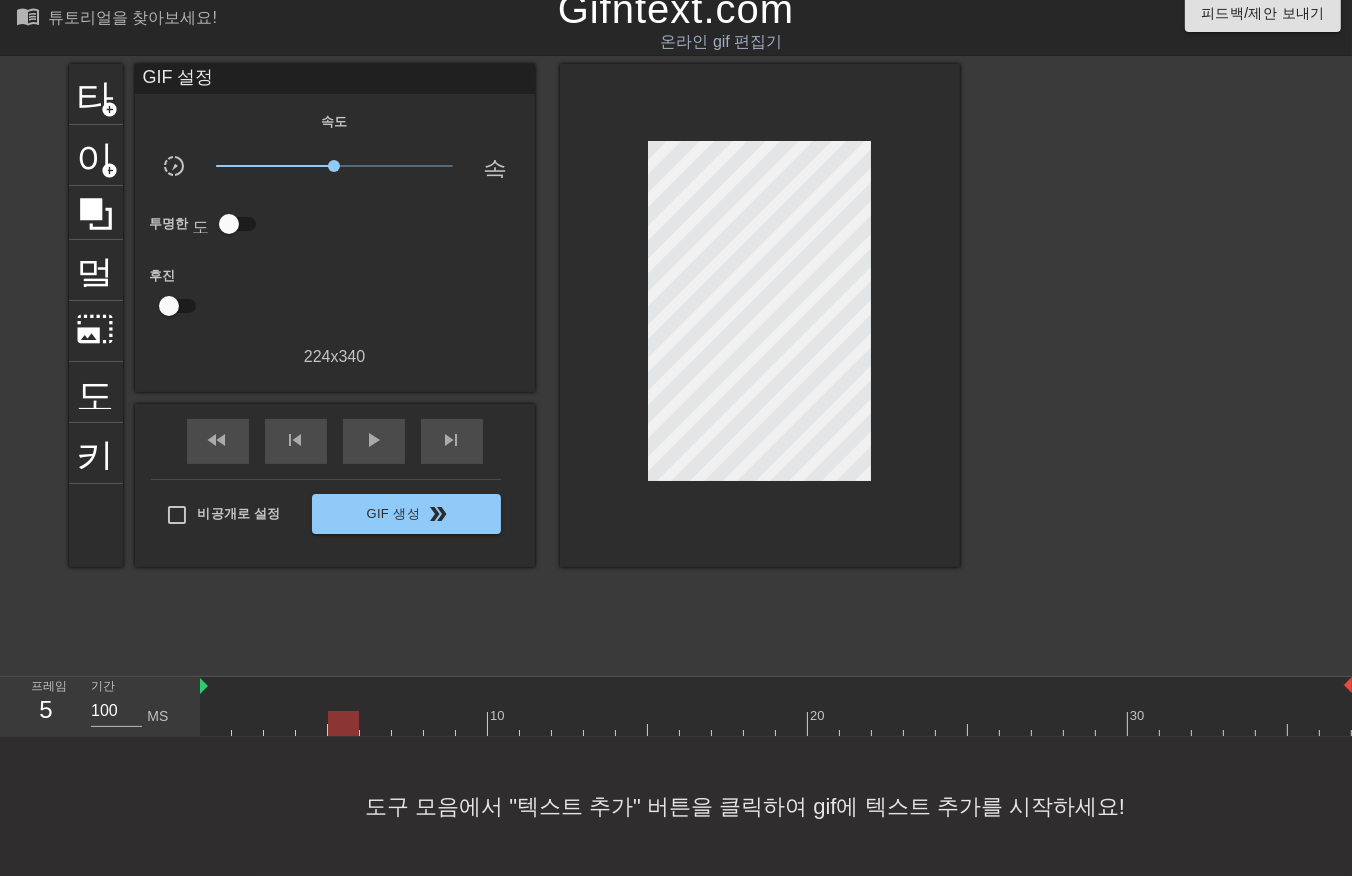 click at bounding box center [776, 723] 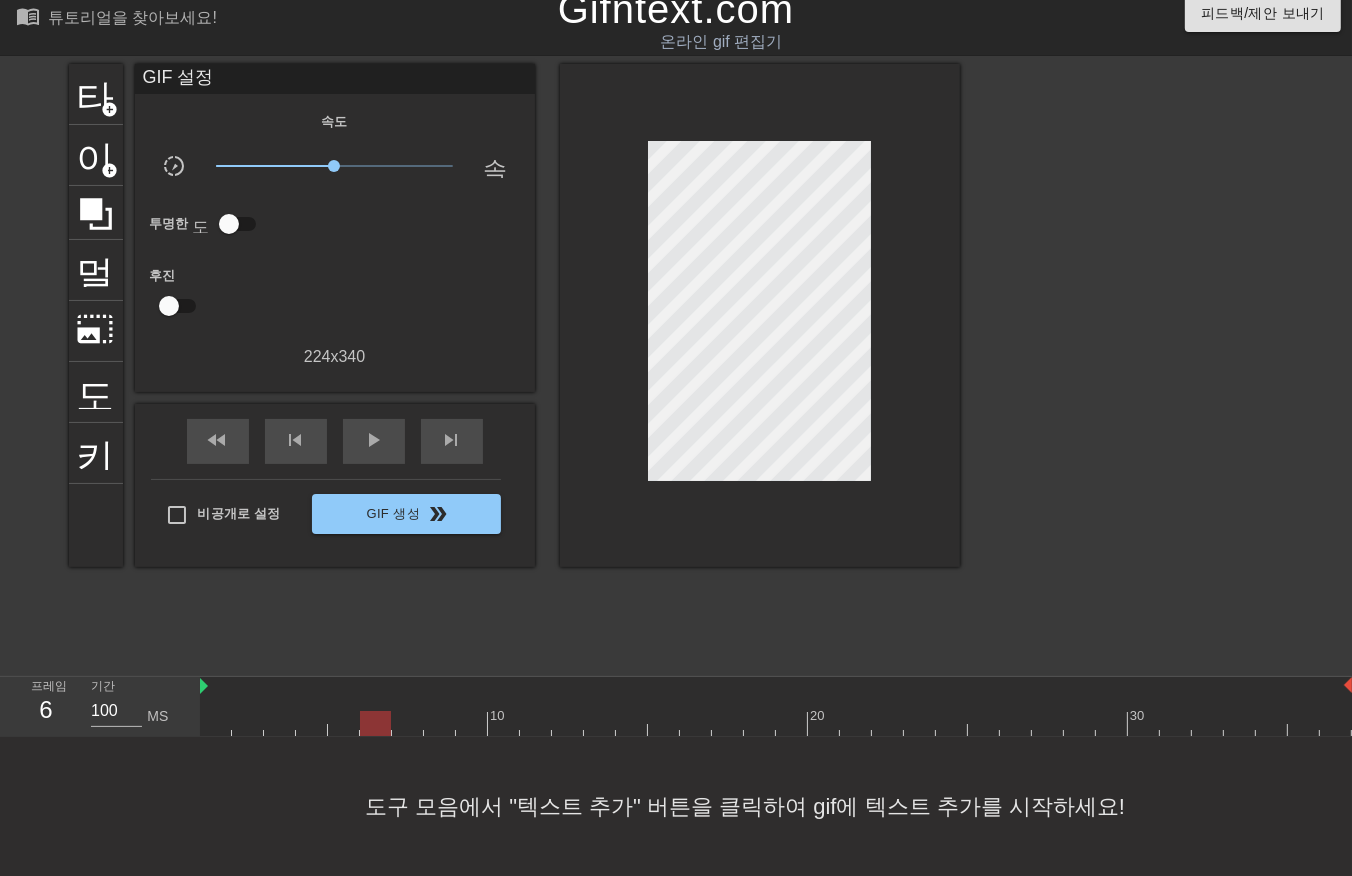 click at bounding box center [776, 723] 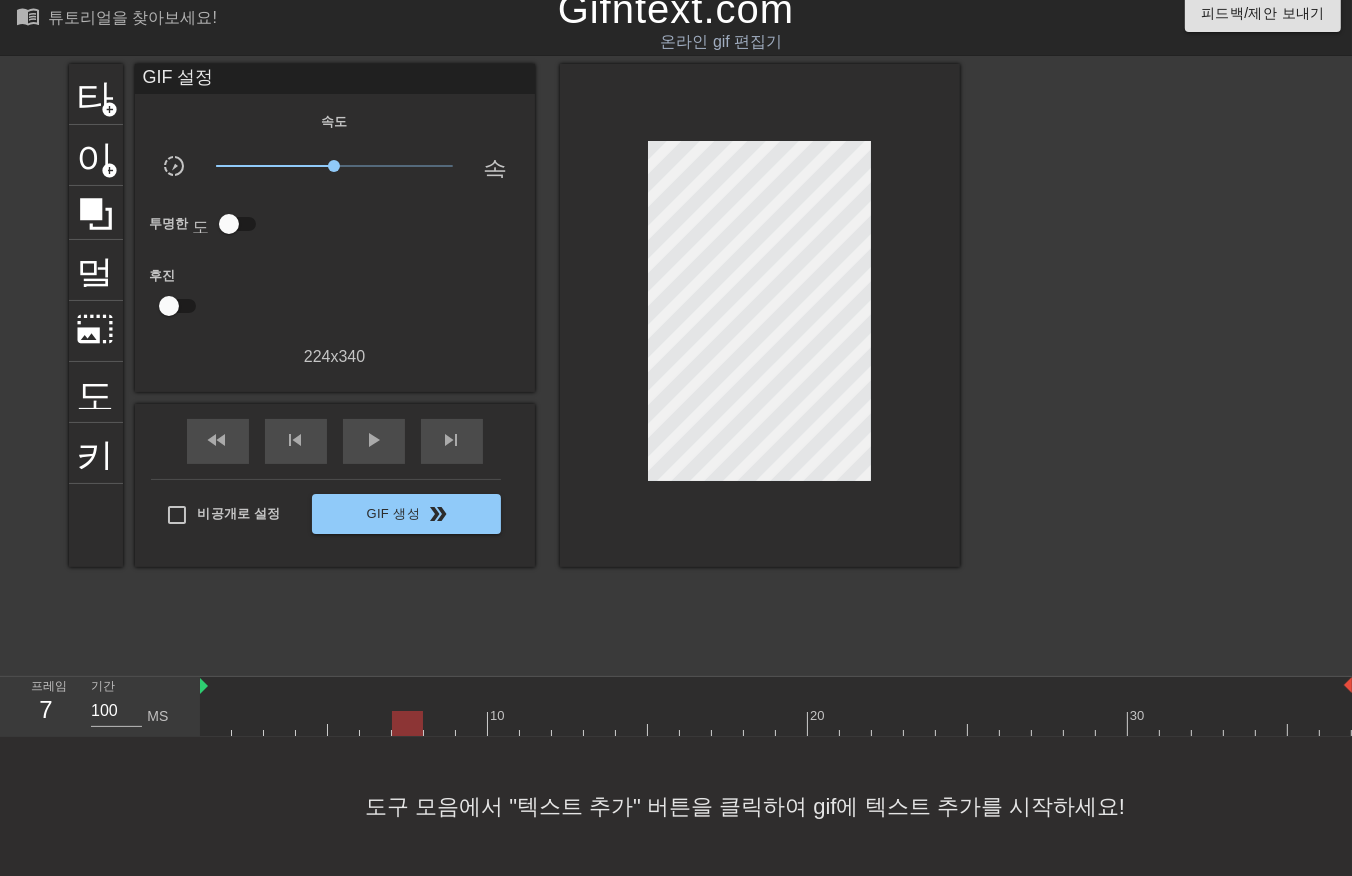 click at bounding box center [776, 723] 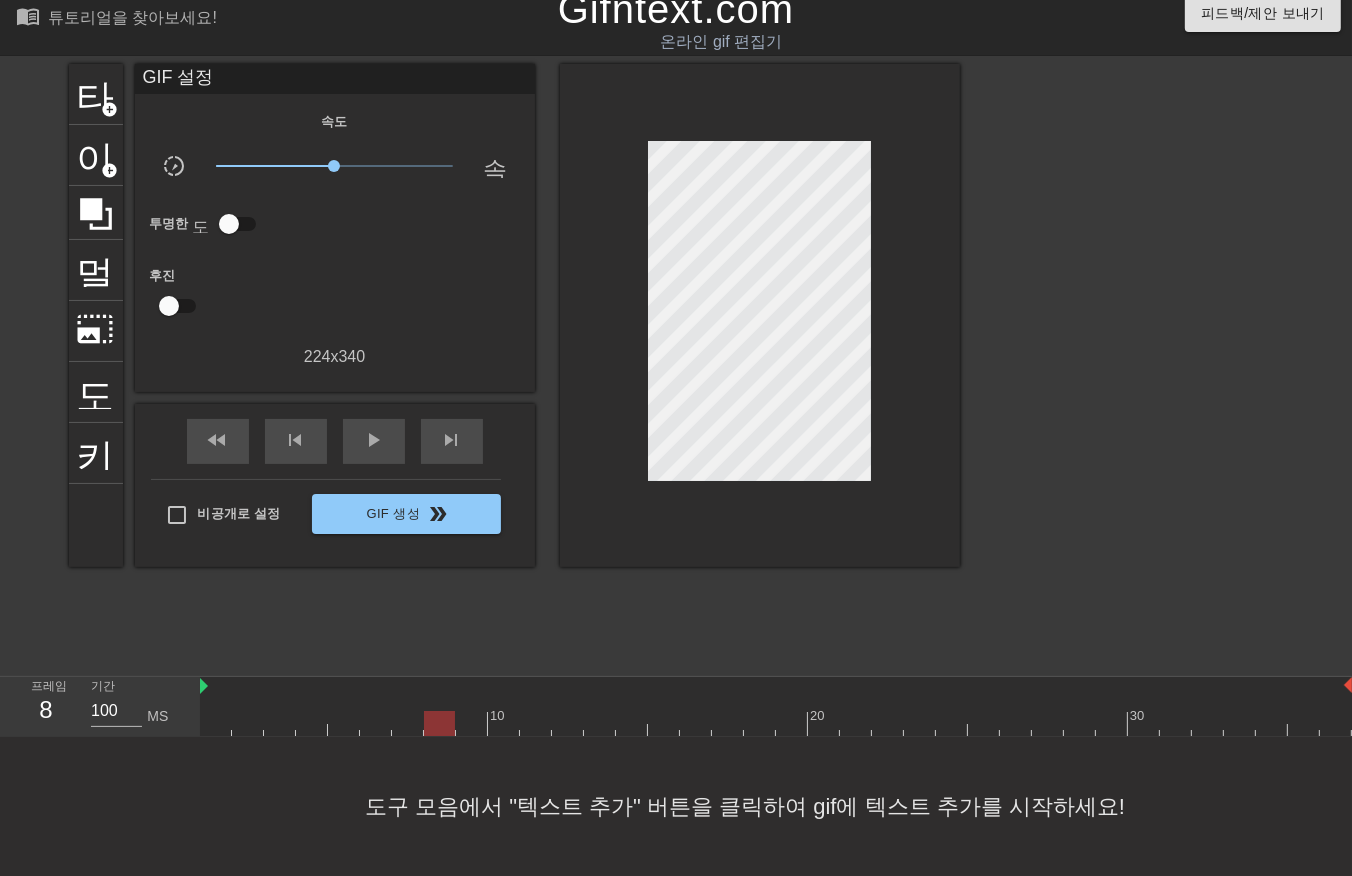drag, startPoint x: 441, startPoint y: 703, endPoint x: 452, endPoint y: 702, distance: 11.045361 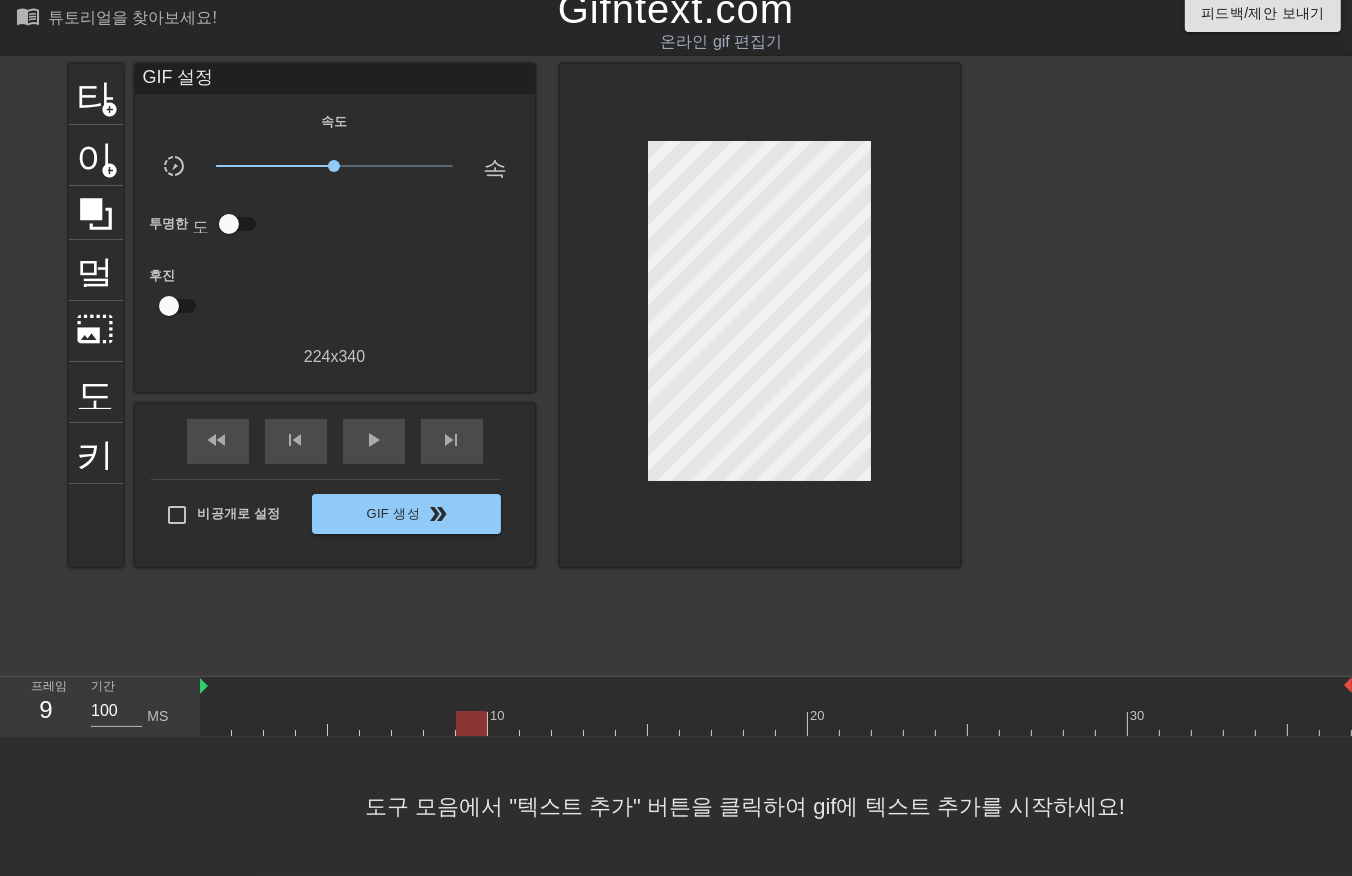 drag, startPoint x: 473, startPoint y: 695, endPoint x: 477, endPoint y: 707, distance: 12.649111 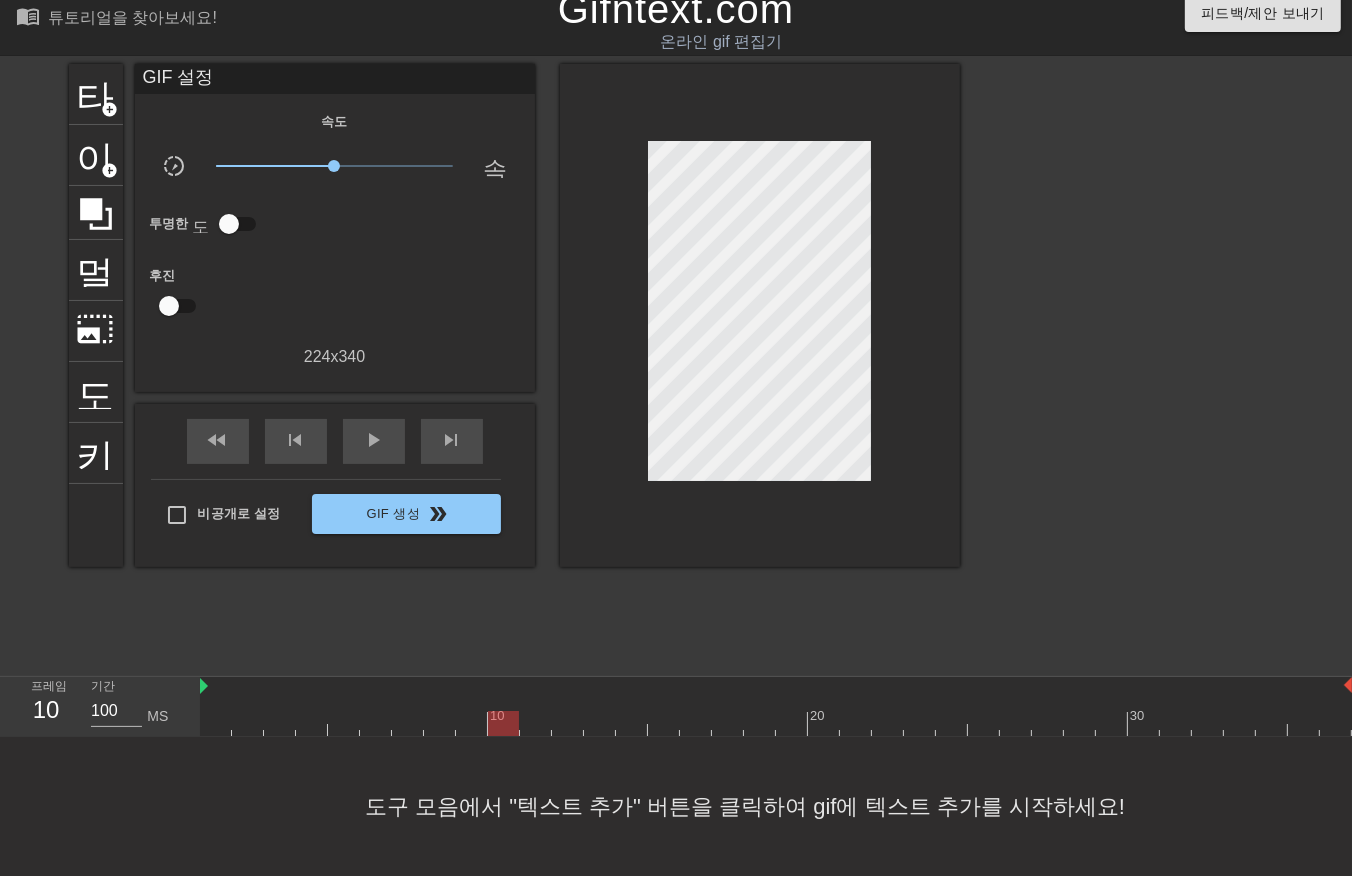 click at bounding box center [776, 723] 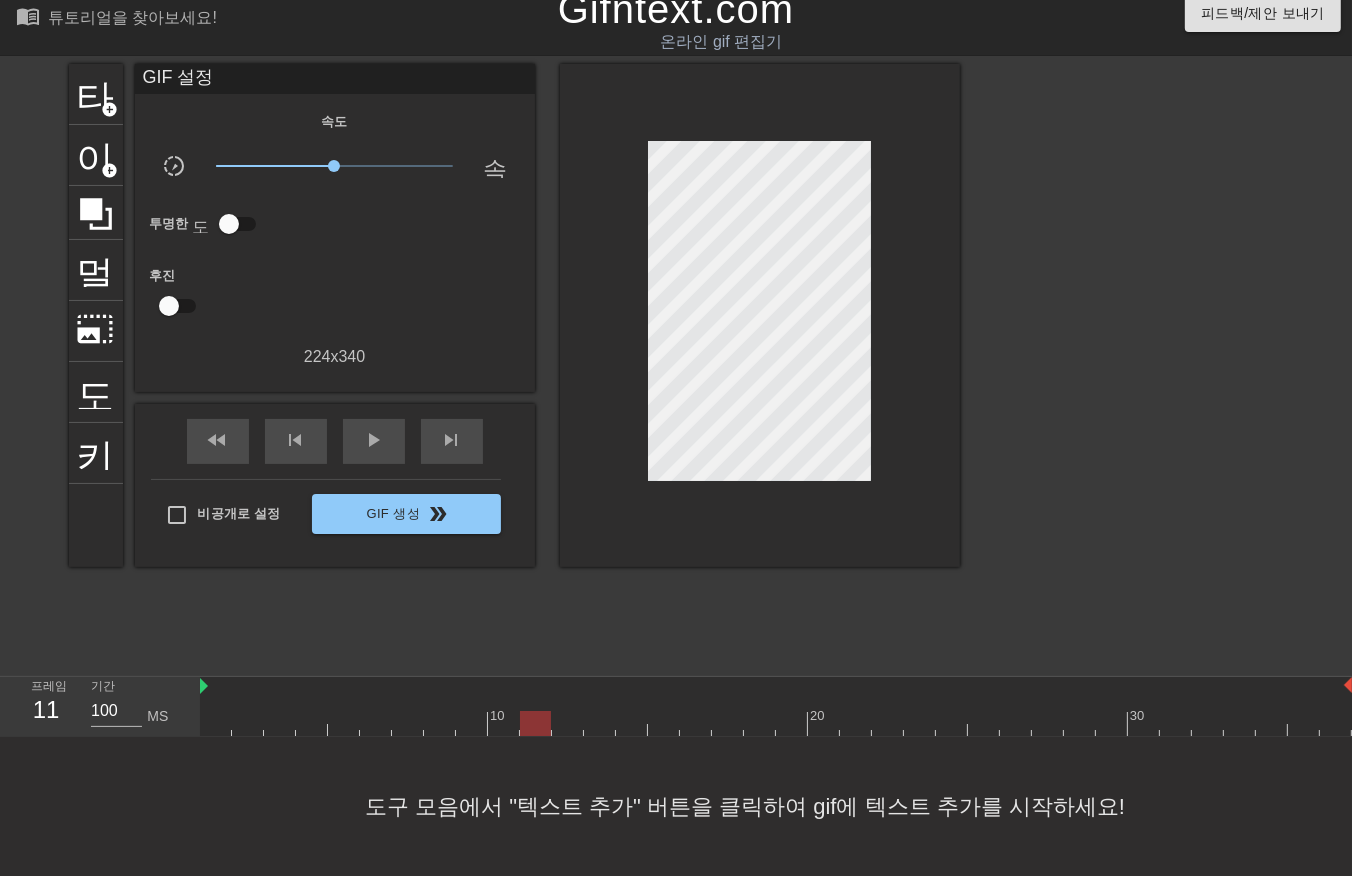 click at bounding box center (776, 723) 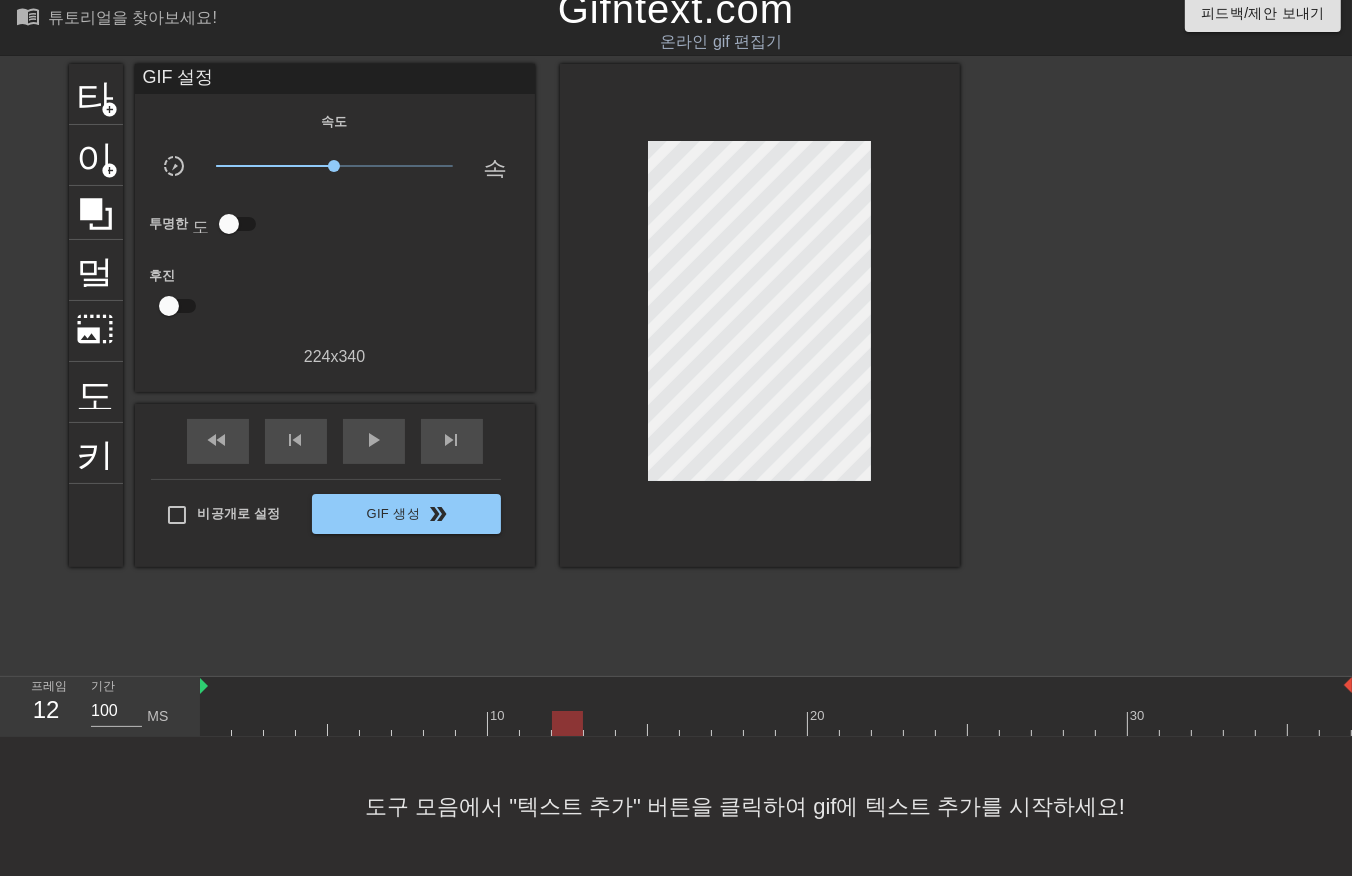 click at bounding box center [776, 723] 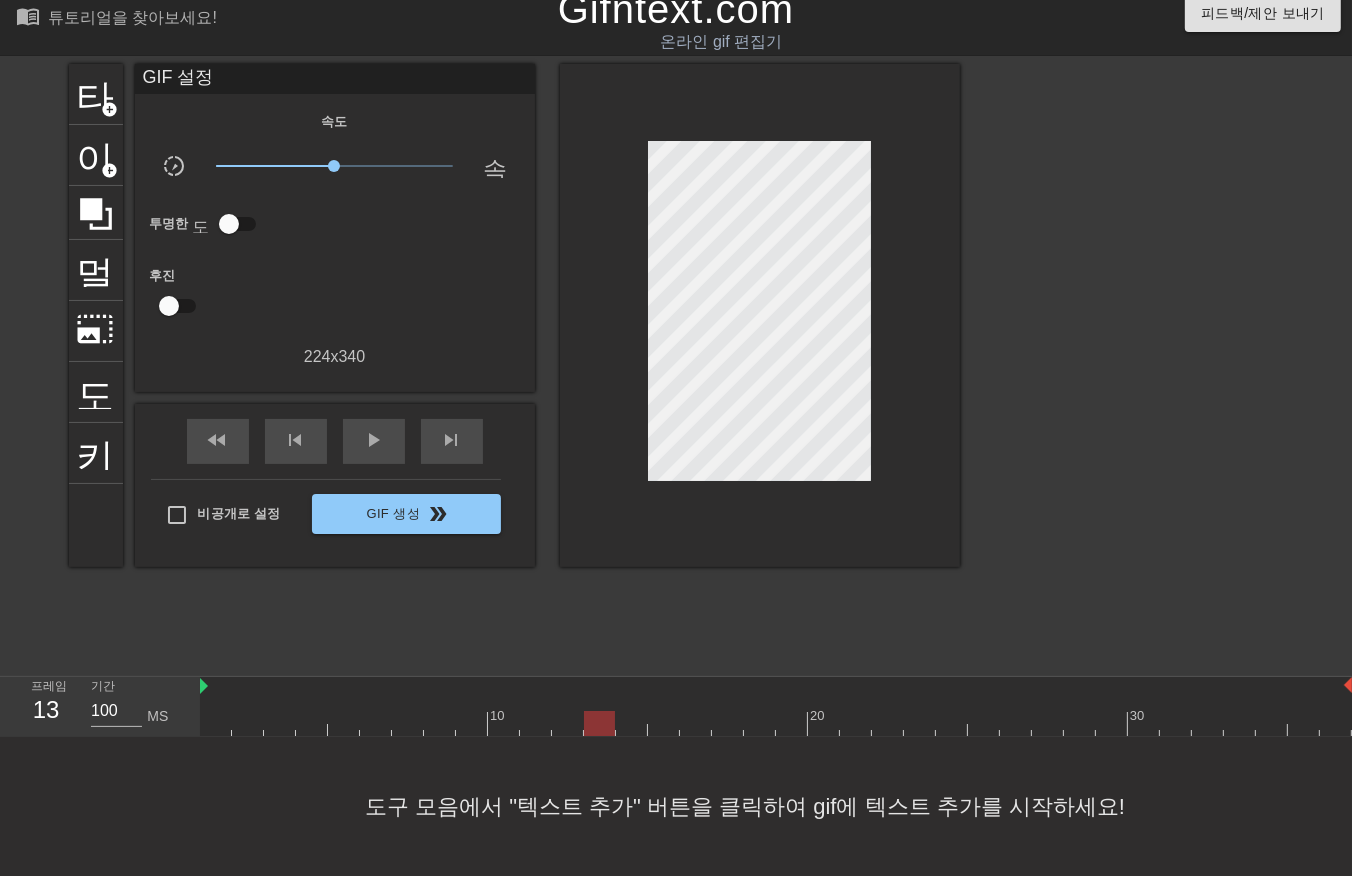drag, startPoint x: 588, startPoint y: 702, endPoint x: 600, endPoint y: 703, distance: 12.0415945 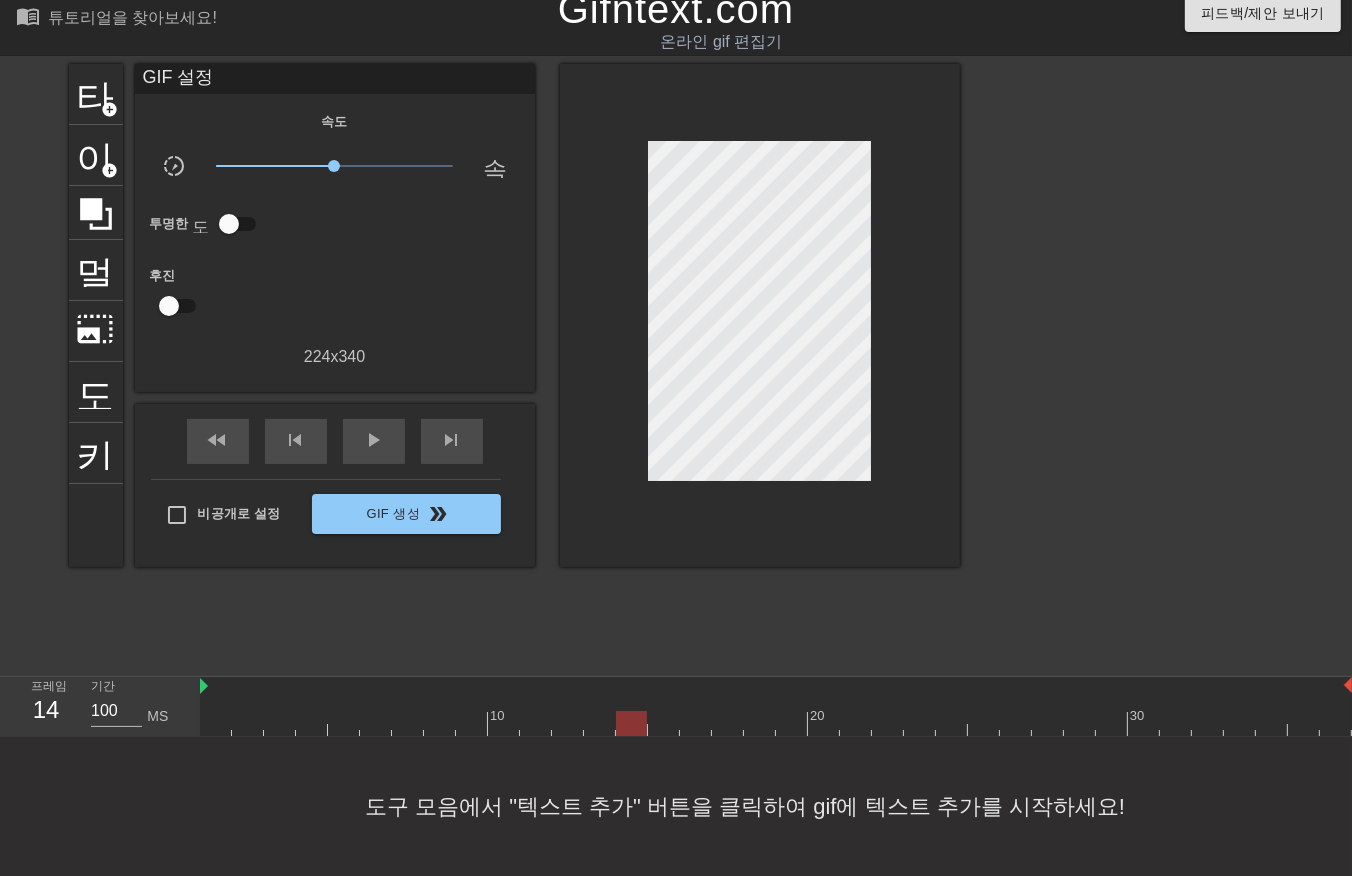click at bounding box center (776, 723) 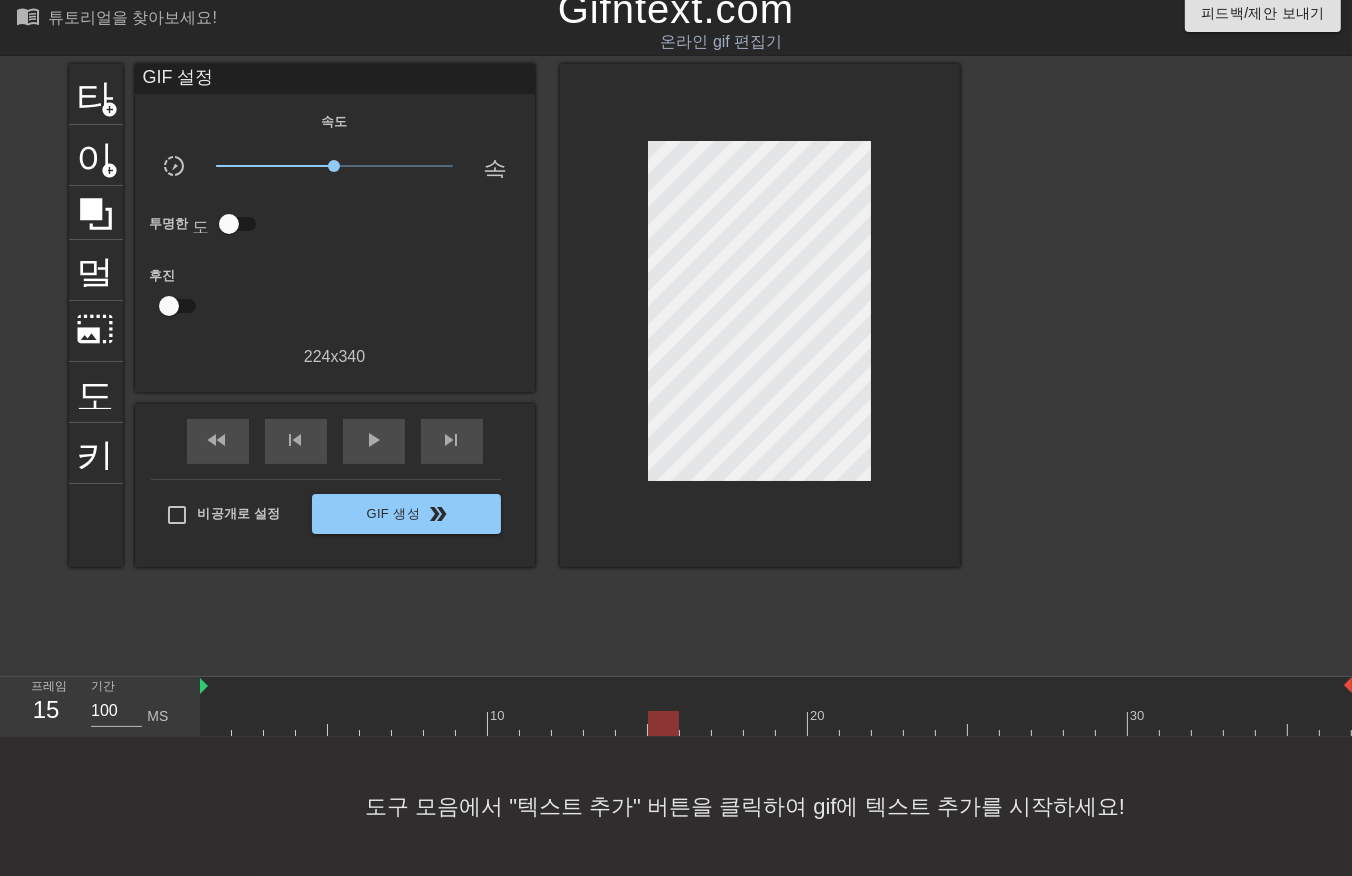 click at bounding box center [776, 723] 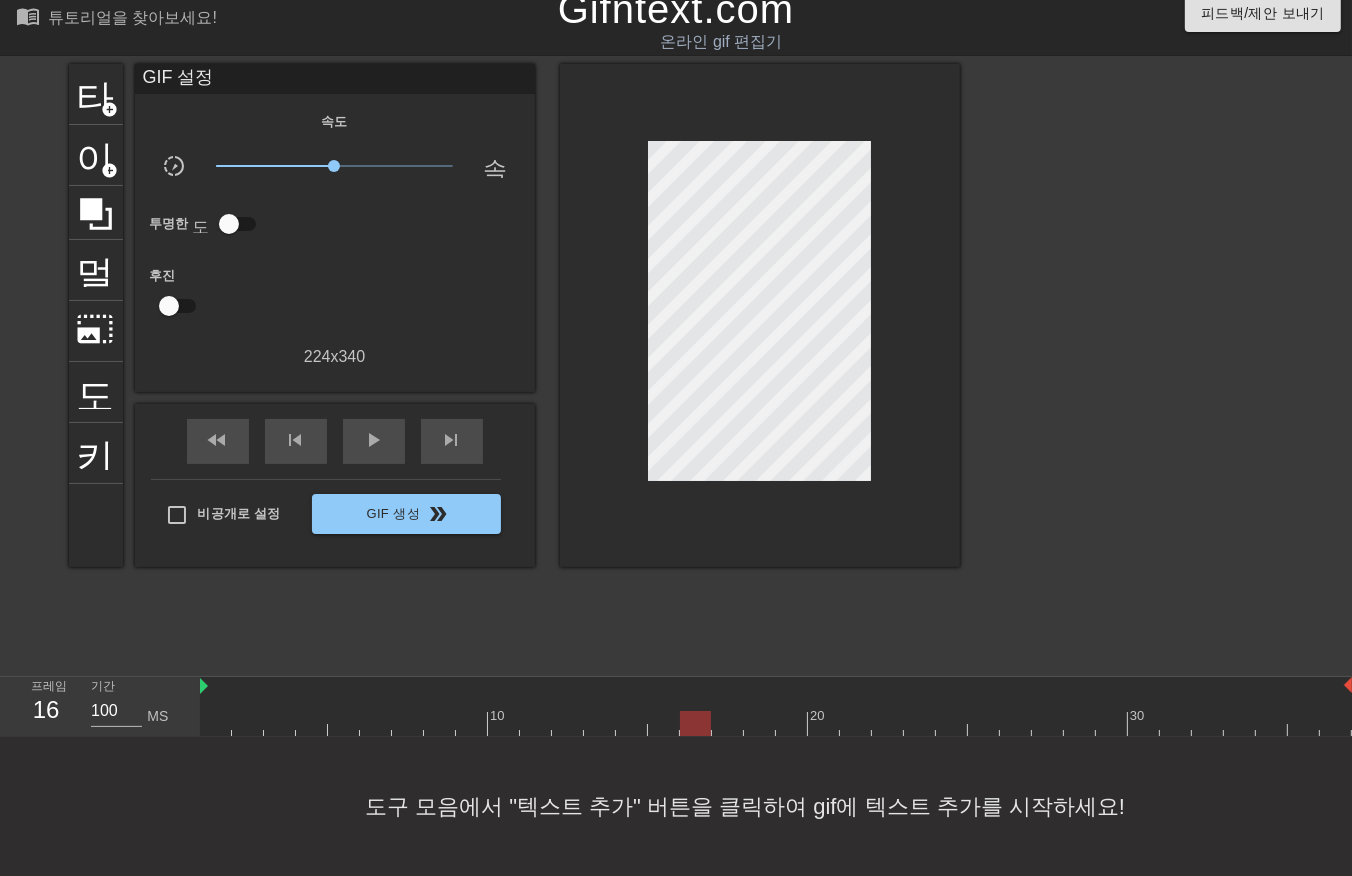 drag, startPoint x: 688, startPoint y: 704, endPoint x: 702, endPoint y: 715, distance: 17.804493 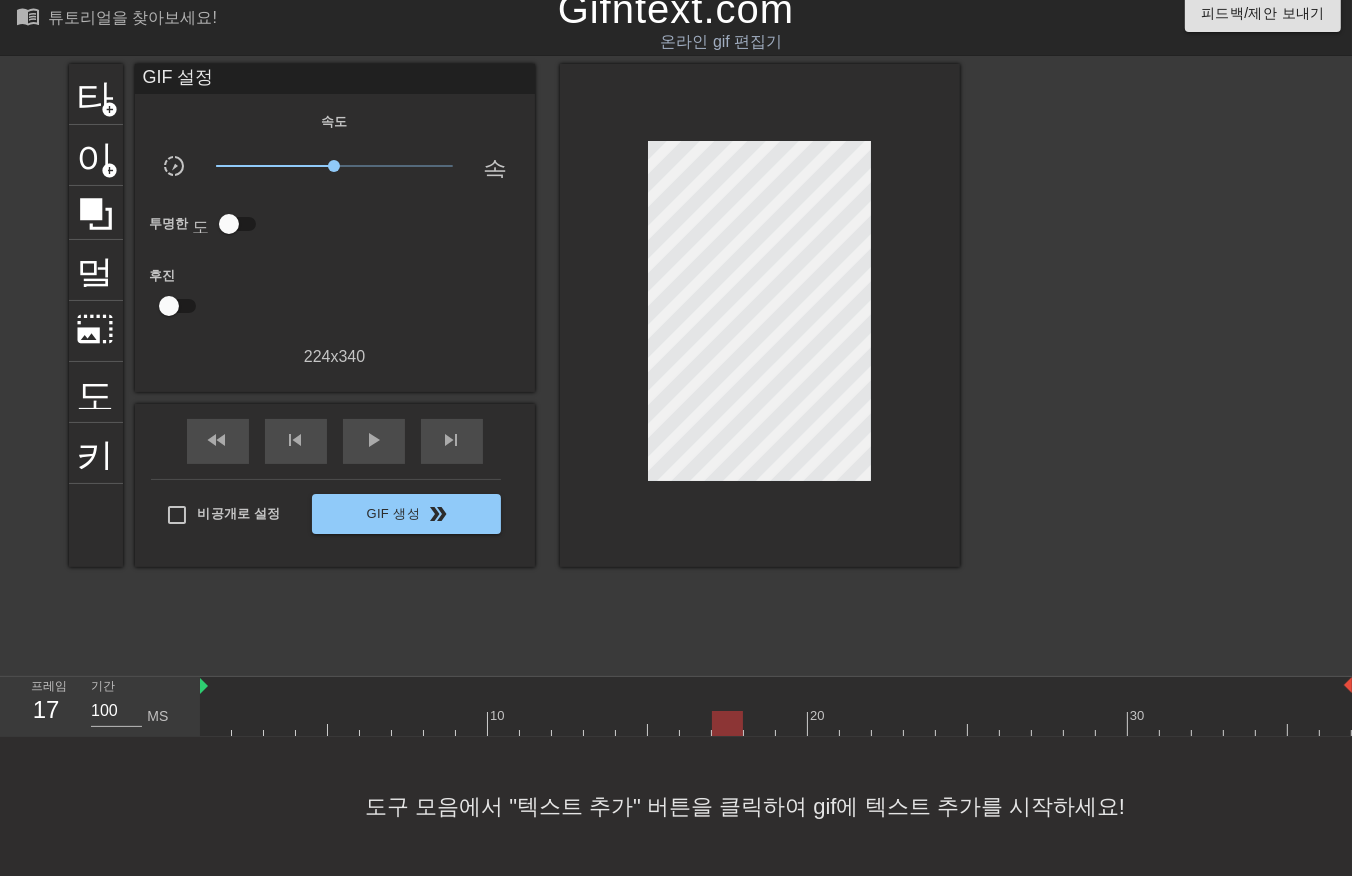 click at bounding box center (776, 723) 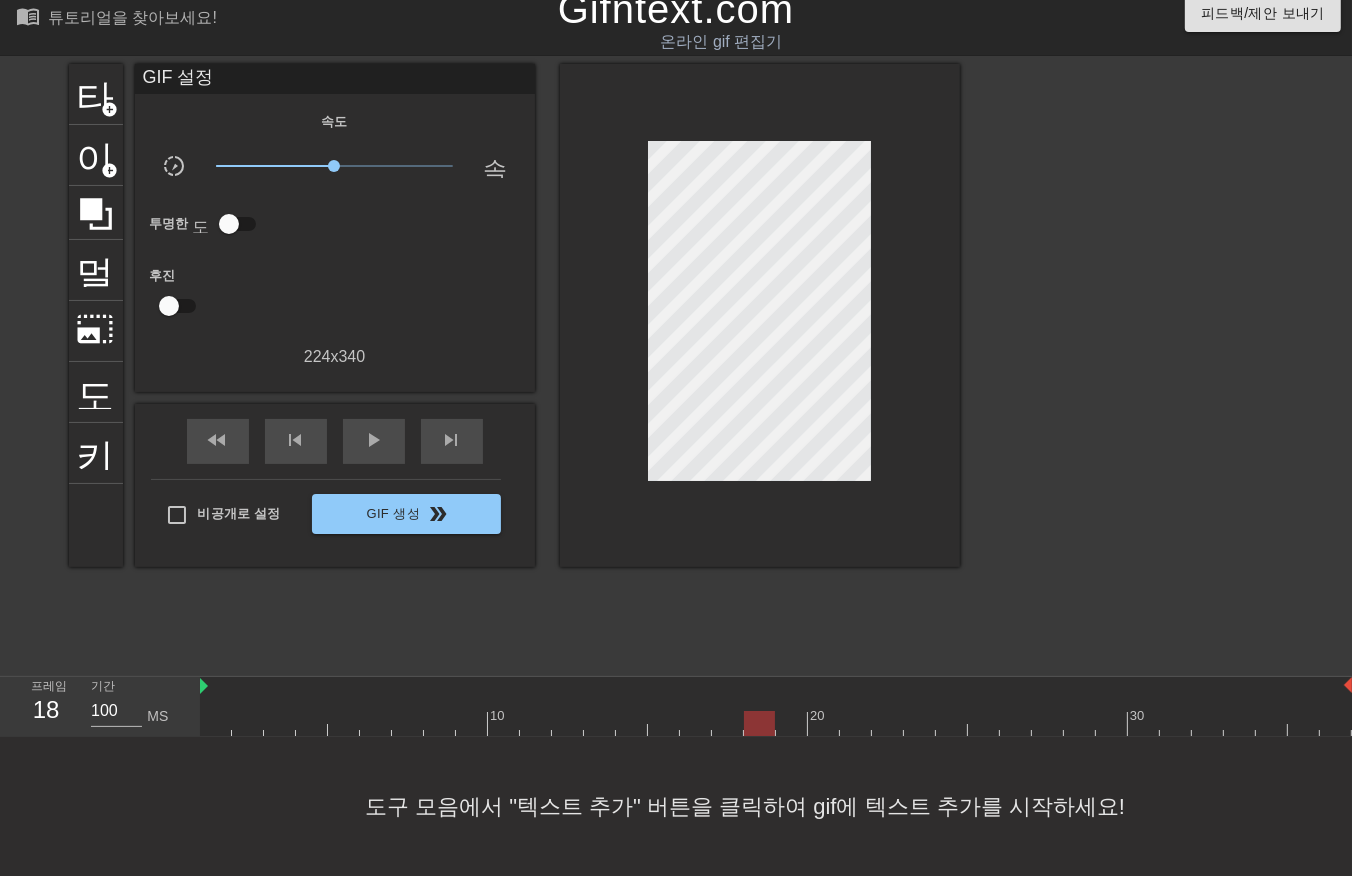 drag, startPoint x: 752, startPoint y: 698, endPoint x: 765, endPoint y: 702, distance: 13.601471 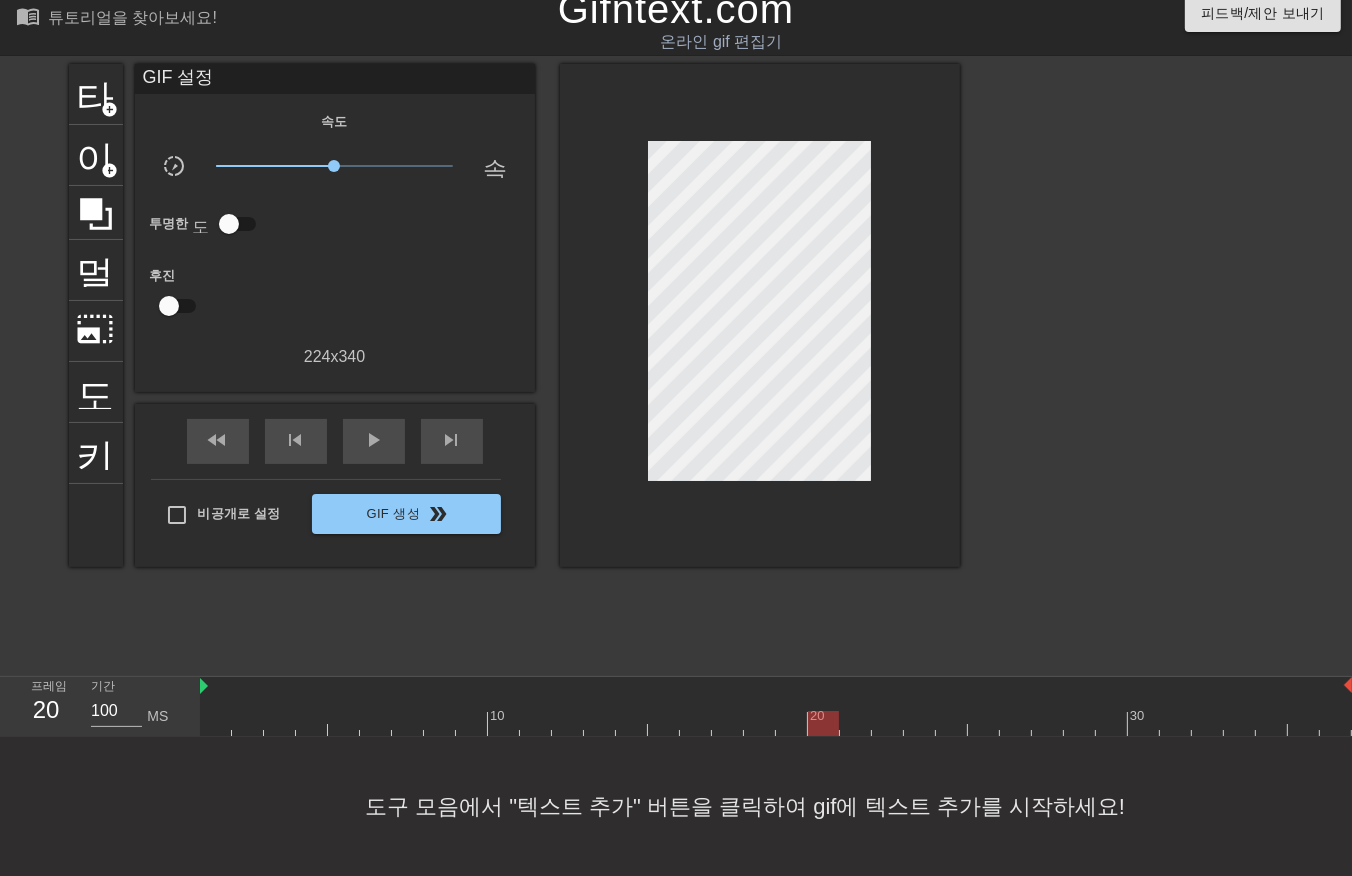 drag, startPoint x: 826, startPoint y: 707, endPoint x: 845, endPoint y: 713, distance: 19.924858 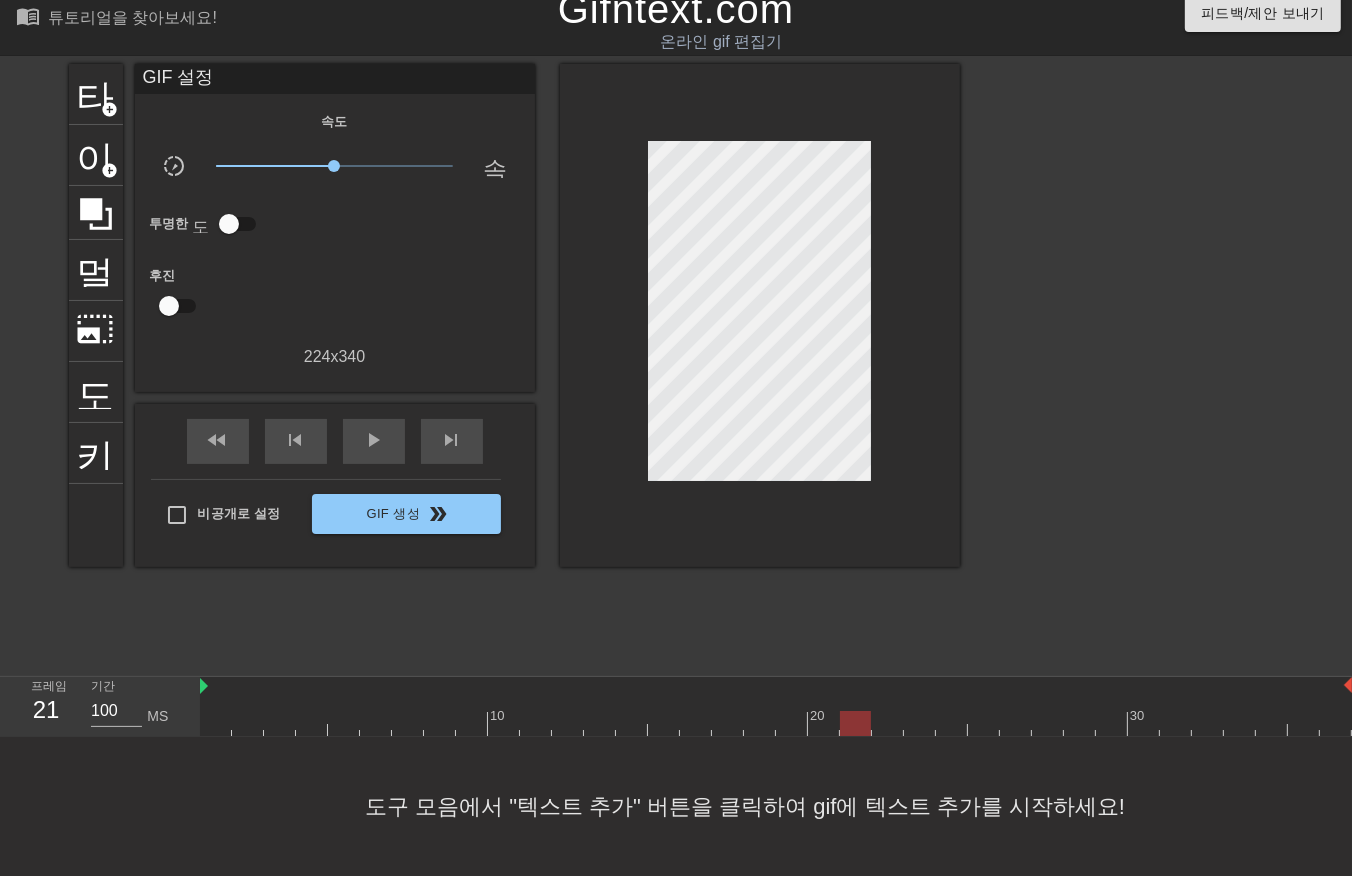drag, startPoint x: 852, startPoint y: 703, endPoint x: 871, endPoint y: 706, distance: 19.235384 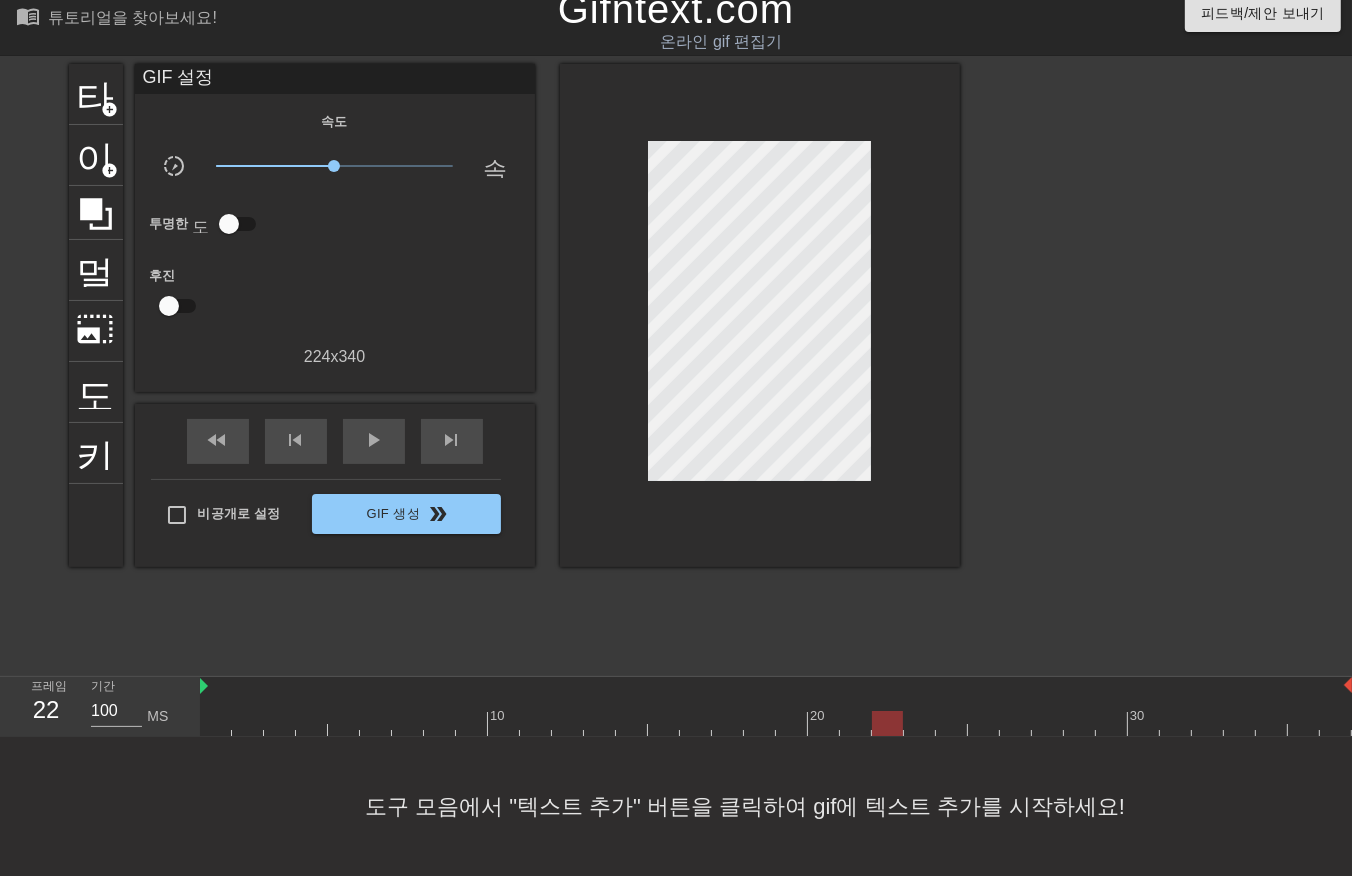 drag, startPoint x: 881, startPoint y: 703, endPoint x: 914, endPoint y: 704, distance: 33.01515 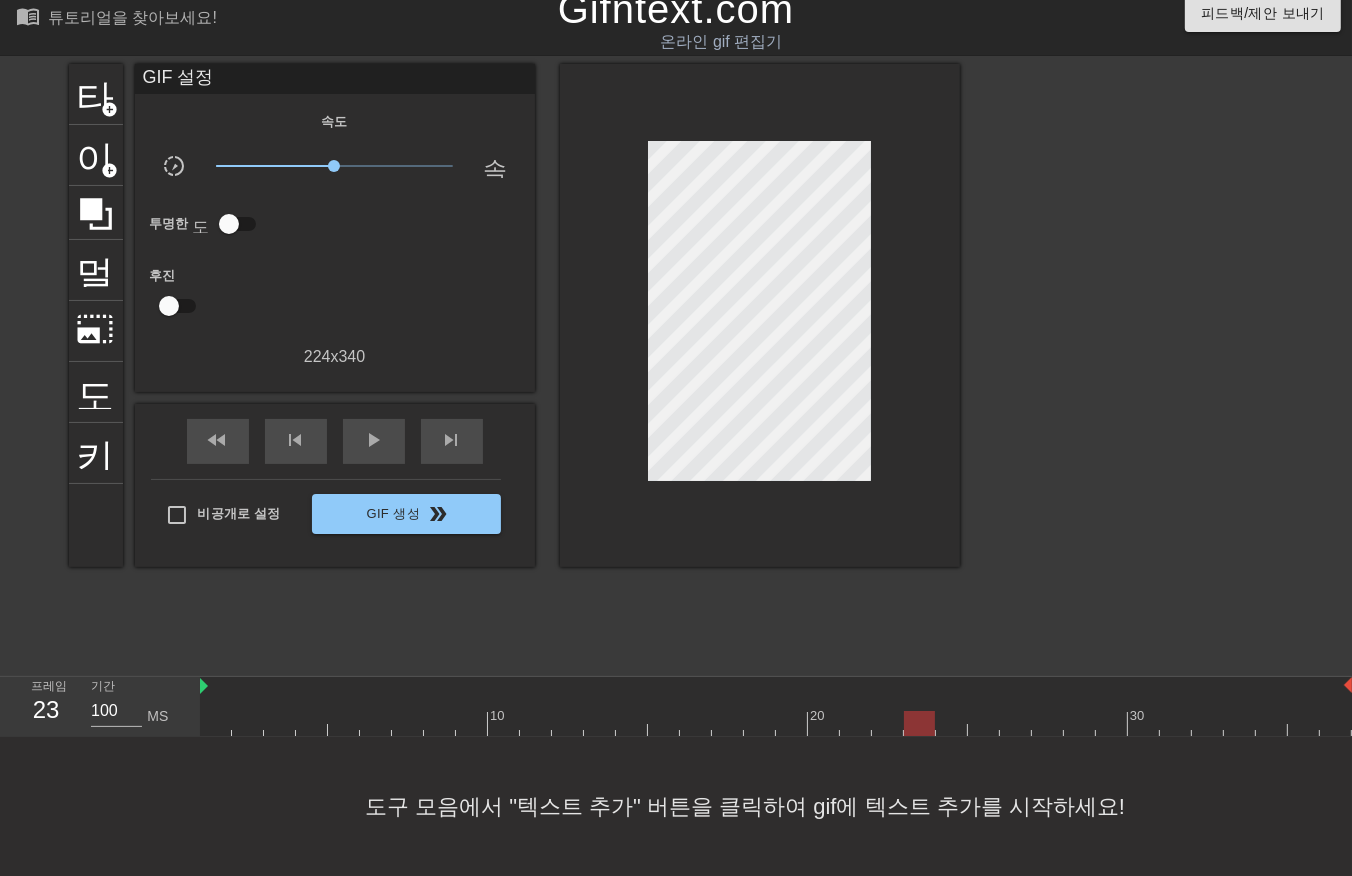 click at bounding box center (776, 723) 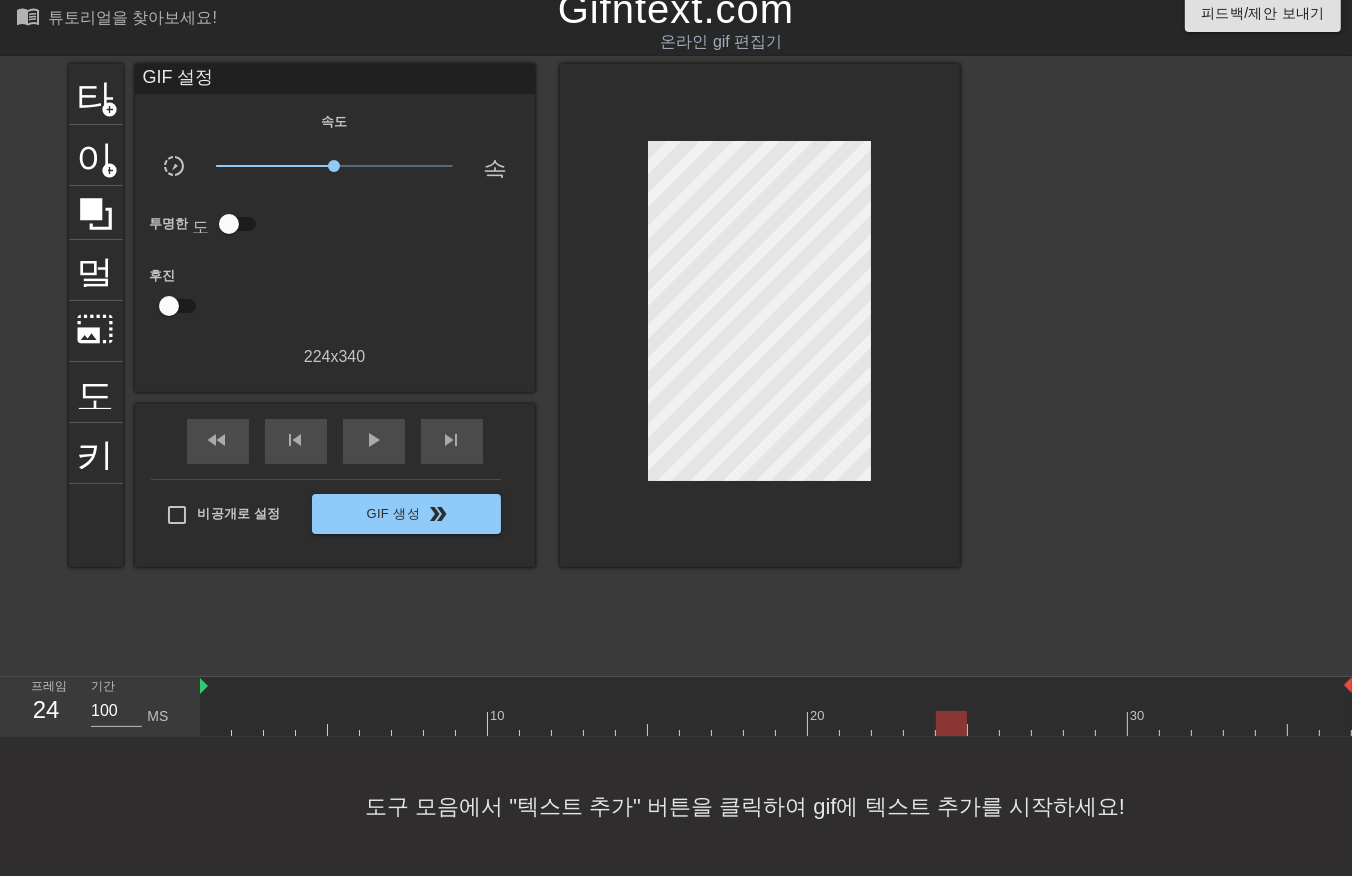 click at bounding box center [776, 723] 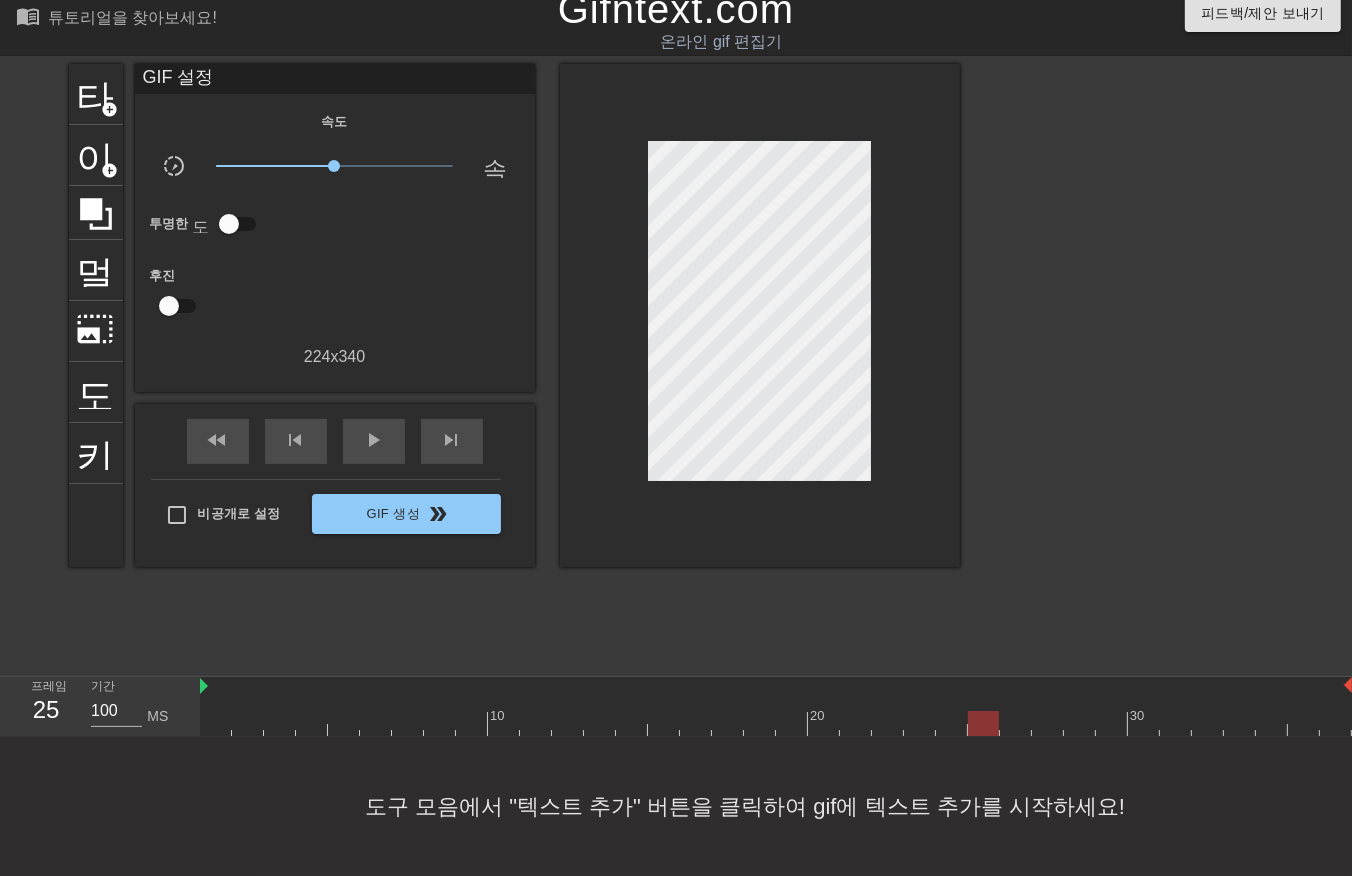 drag, startPoint x: 1003, startPoint y: 703, endPoint x: 1017, endPoint y: 703, distance: 14 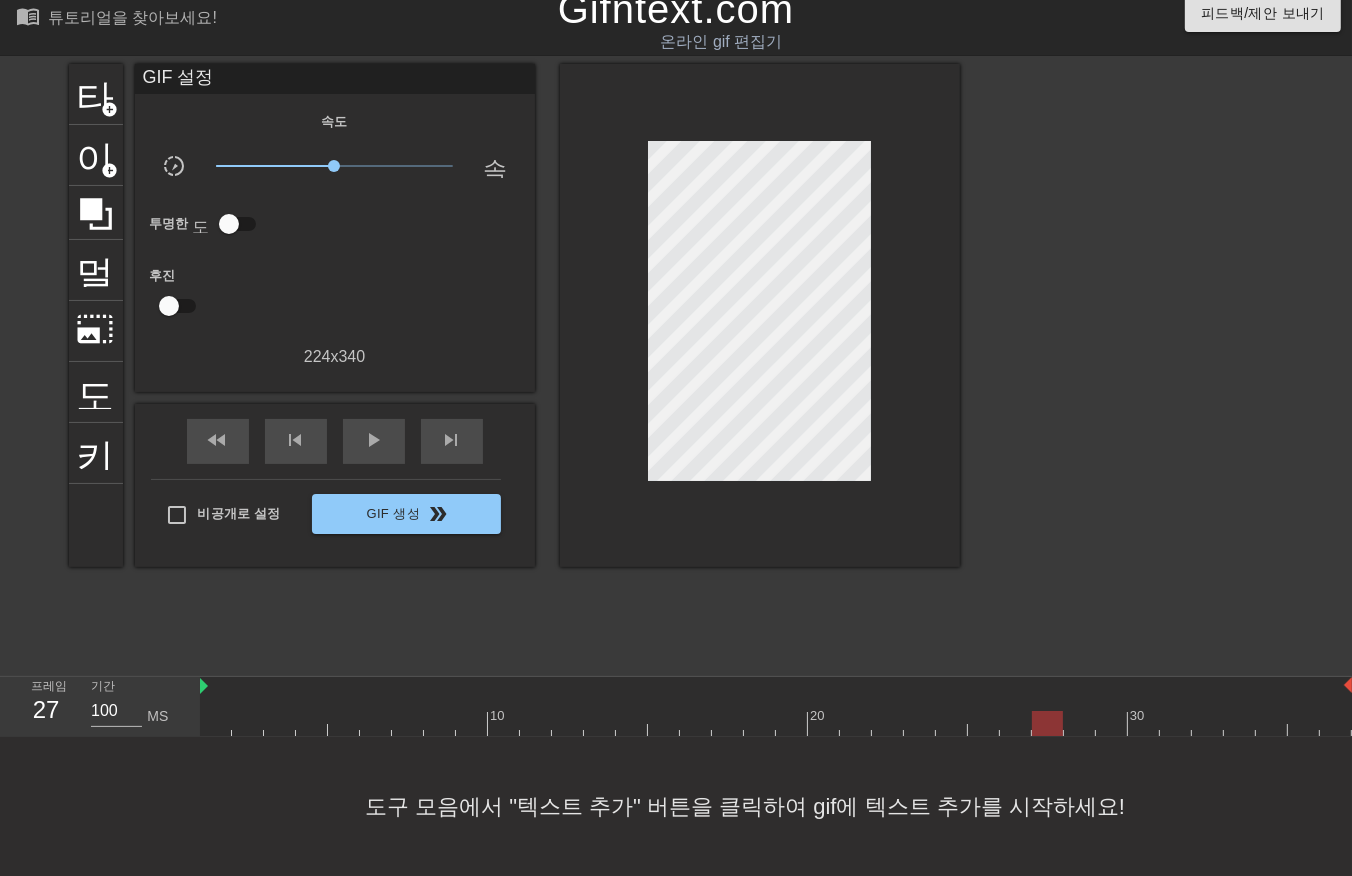 click at bounding box center [776, 723] 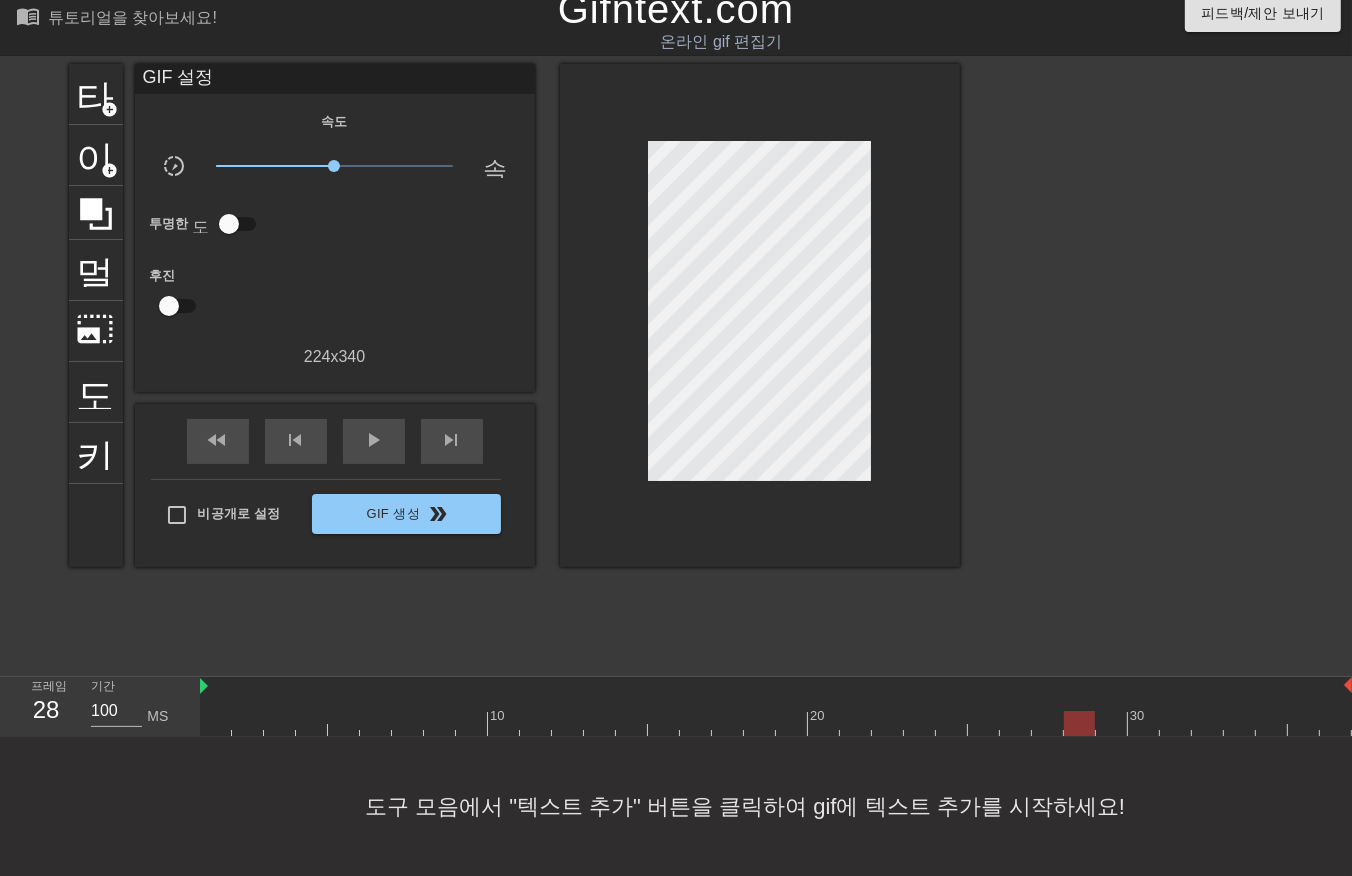 click at bounding box center [776, 723] 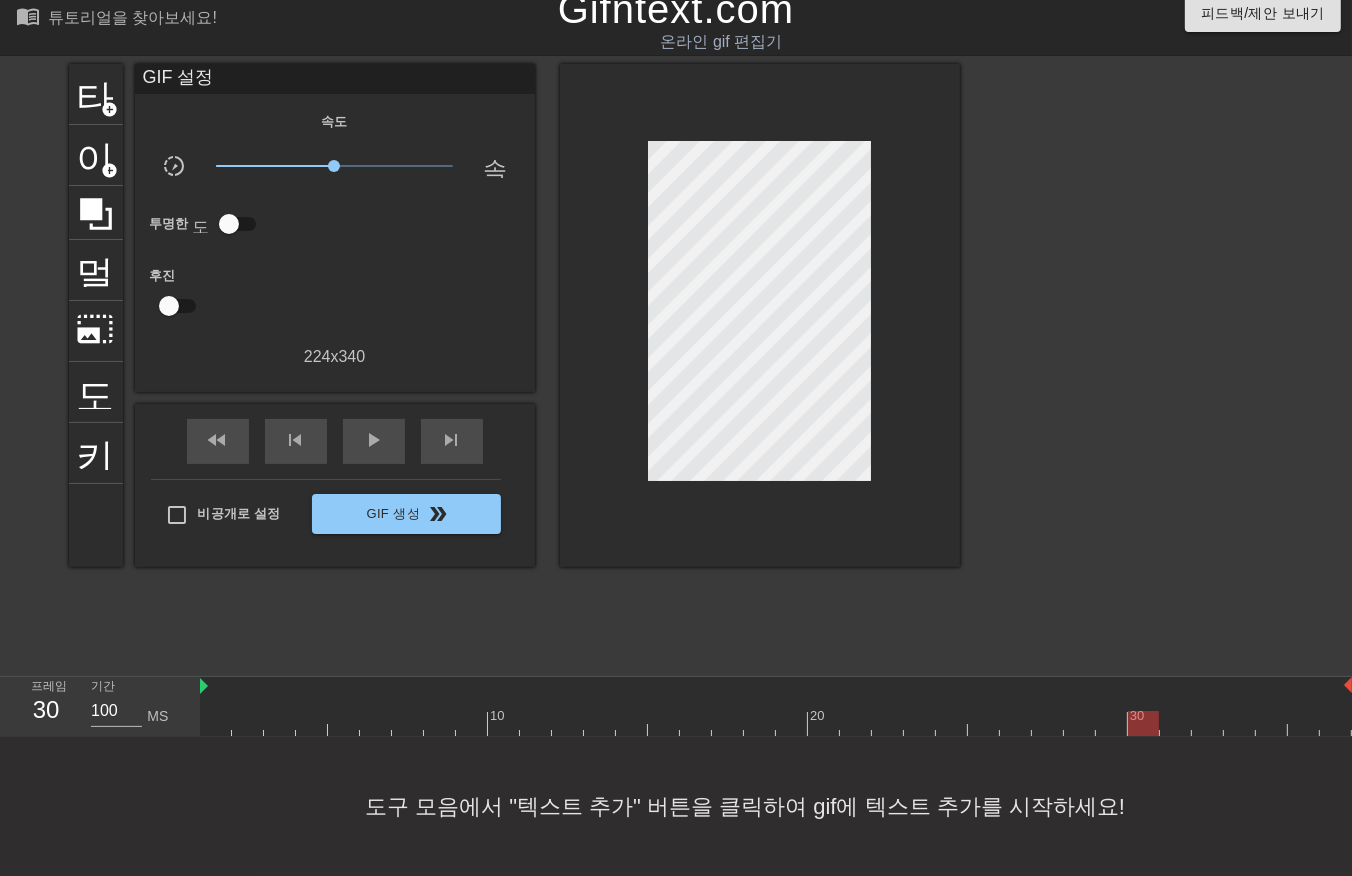 drag, startPoint x: 1137, startPoint y: 702, endPoint x: 1158, endPoint y: 708, distance: 21.84033 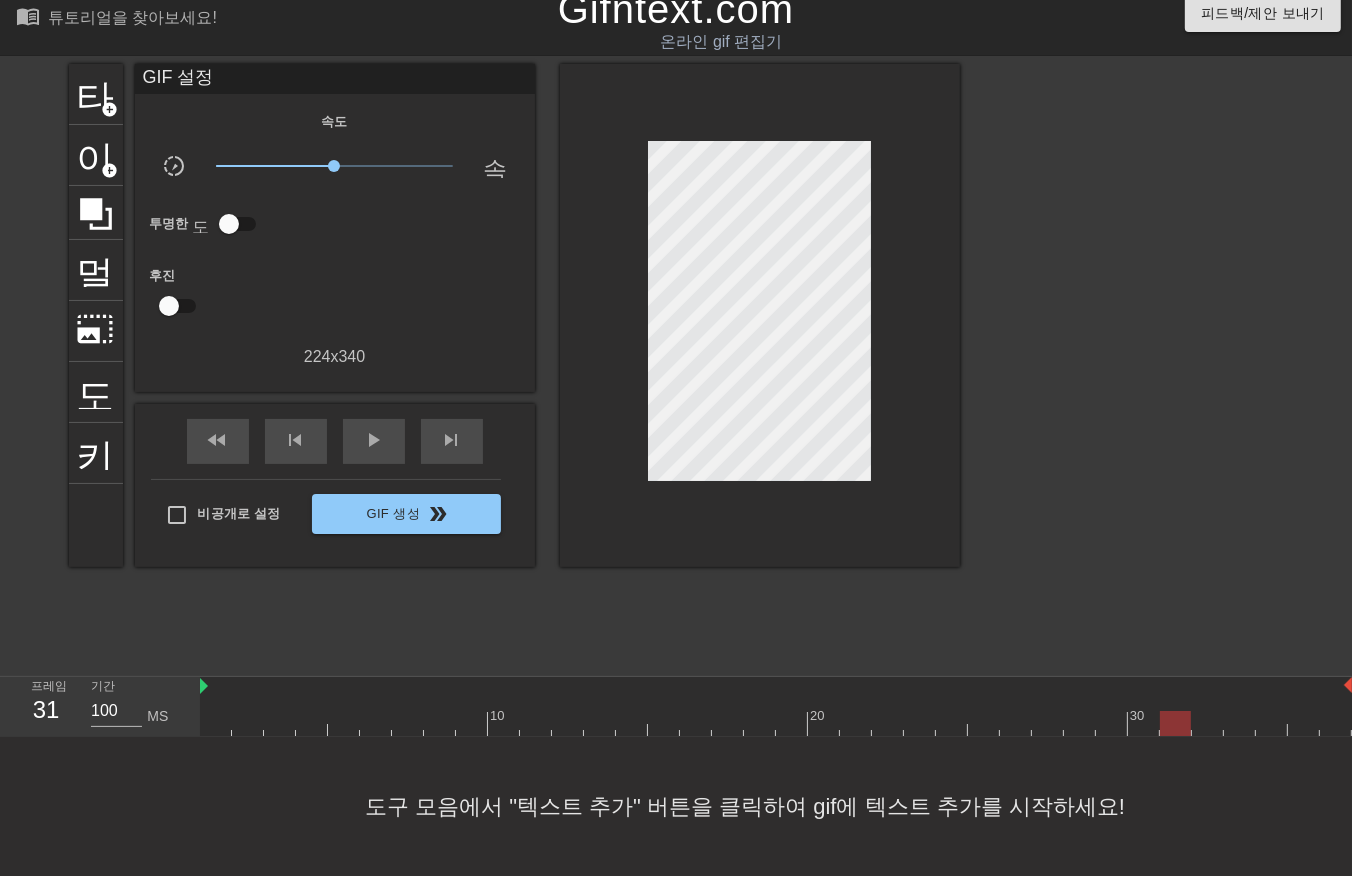 click at bounding box center (776, 723) 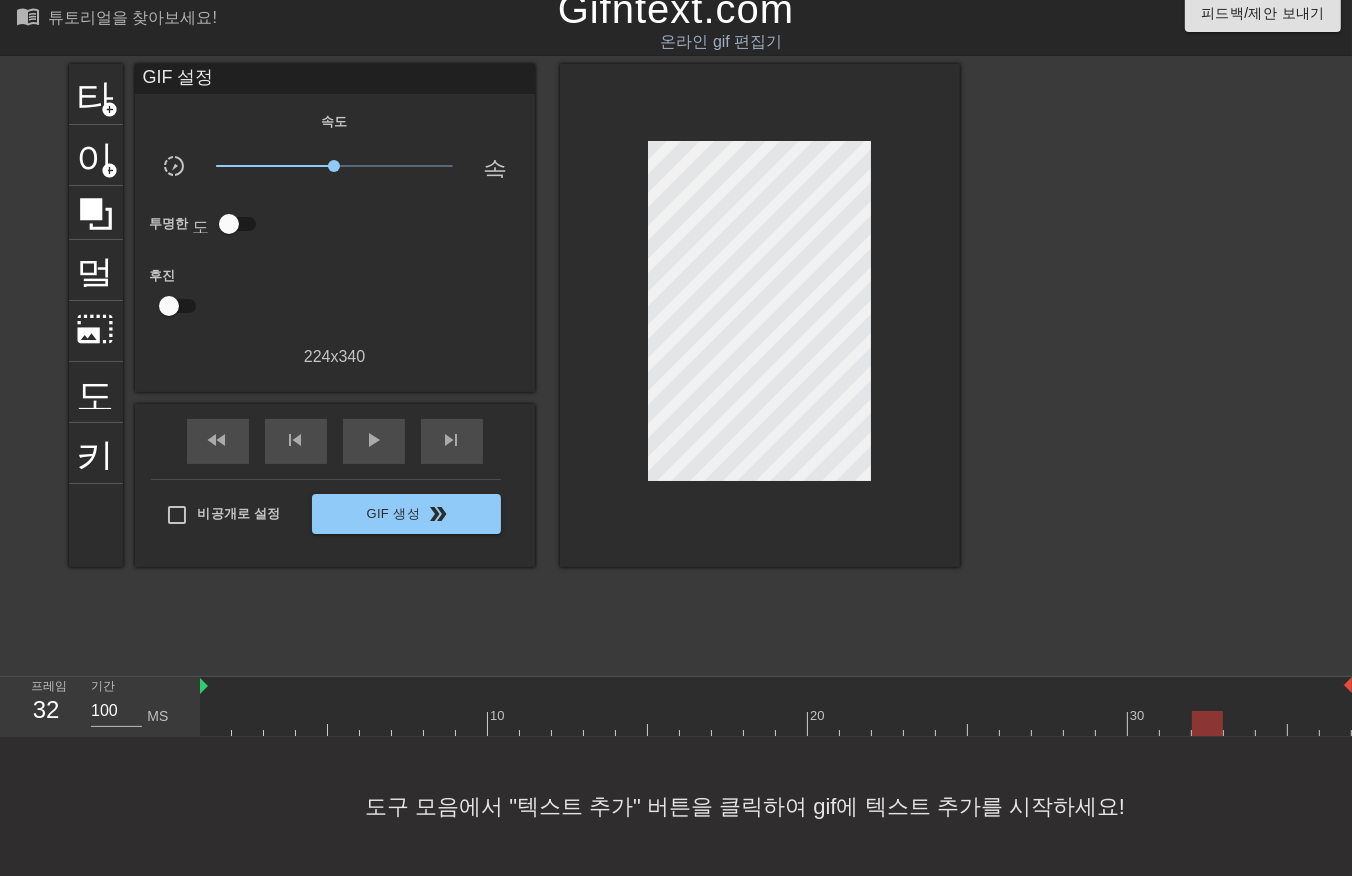 click at bounding box center [776, 723] 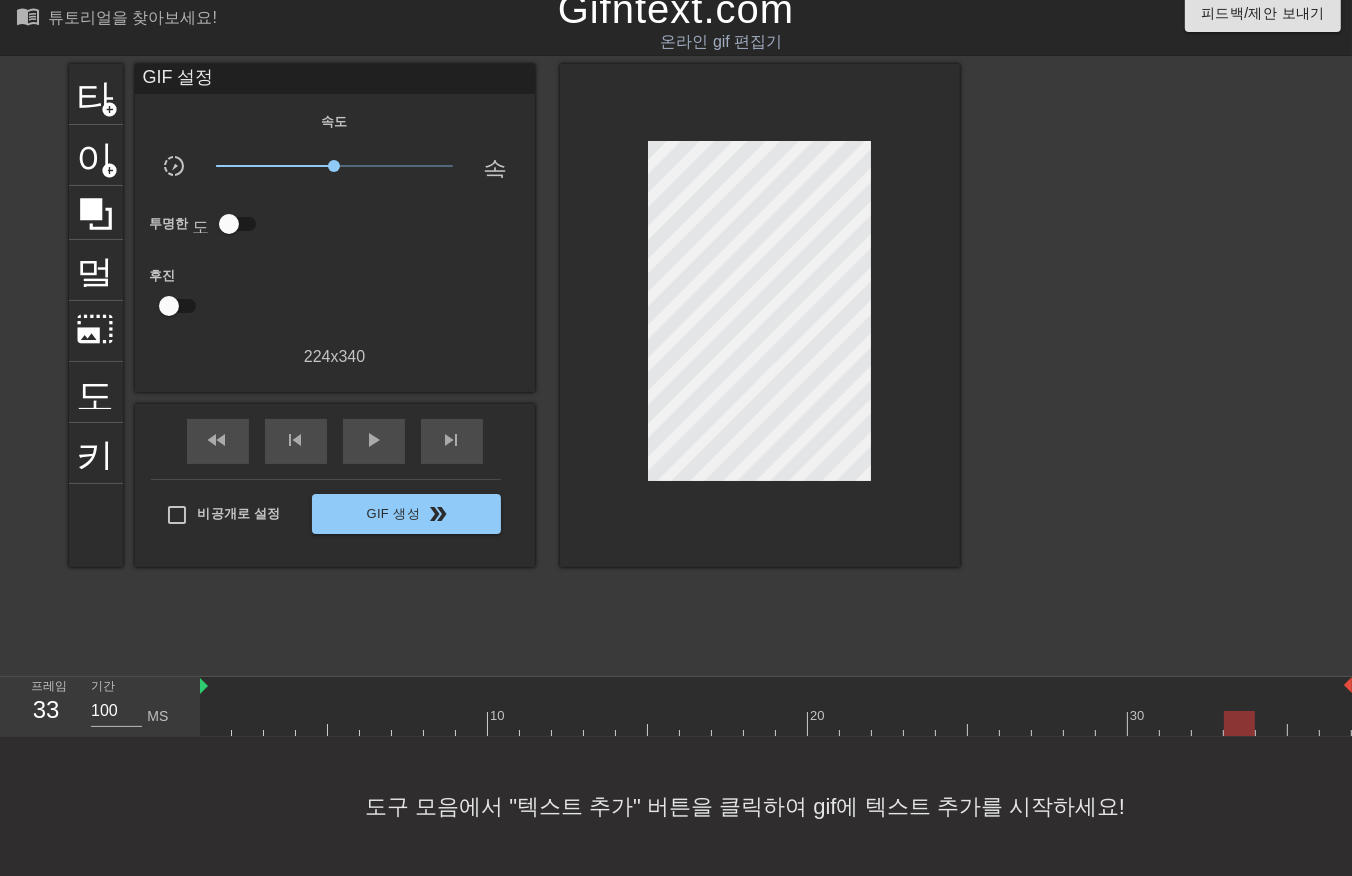 click at bounding box center [776, 723] 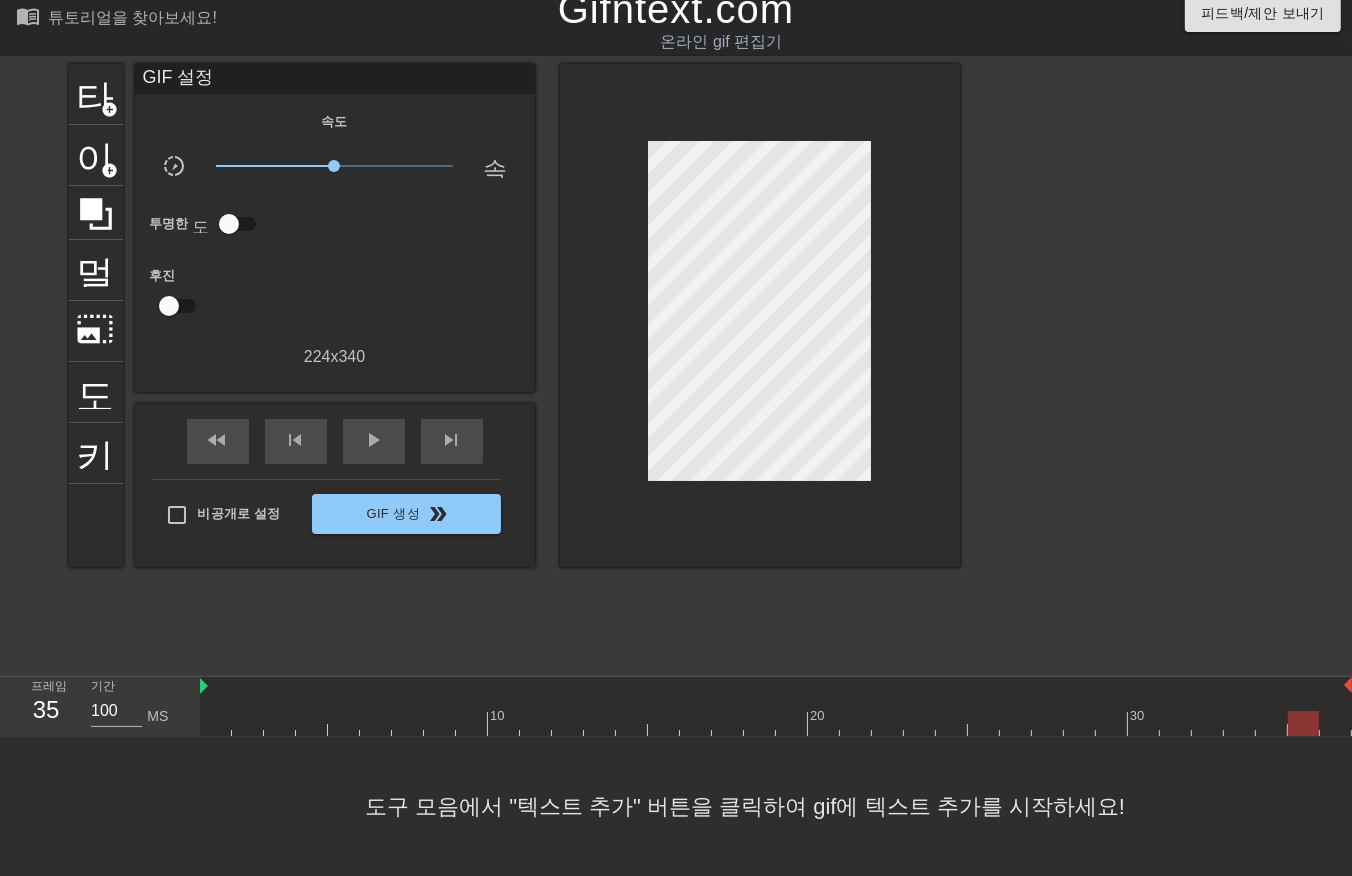 click at bounding box center [776, 723] 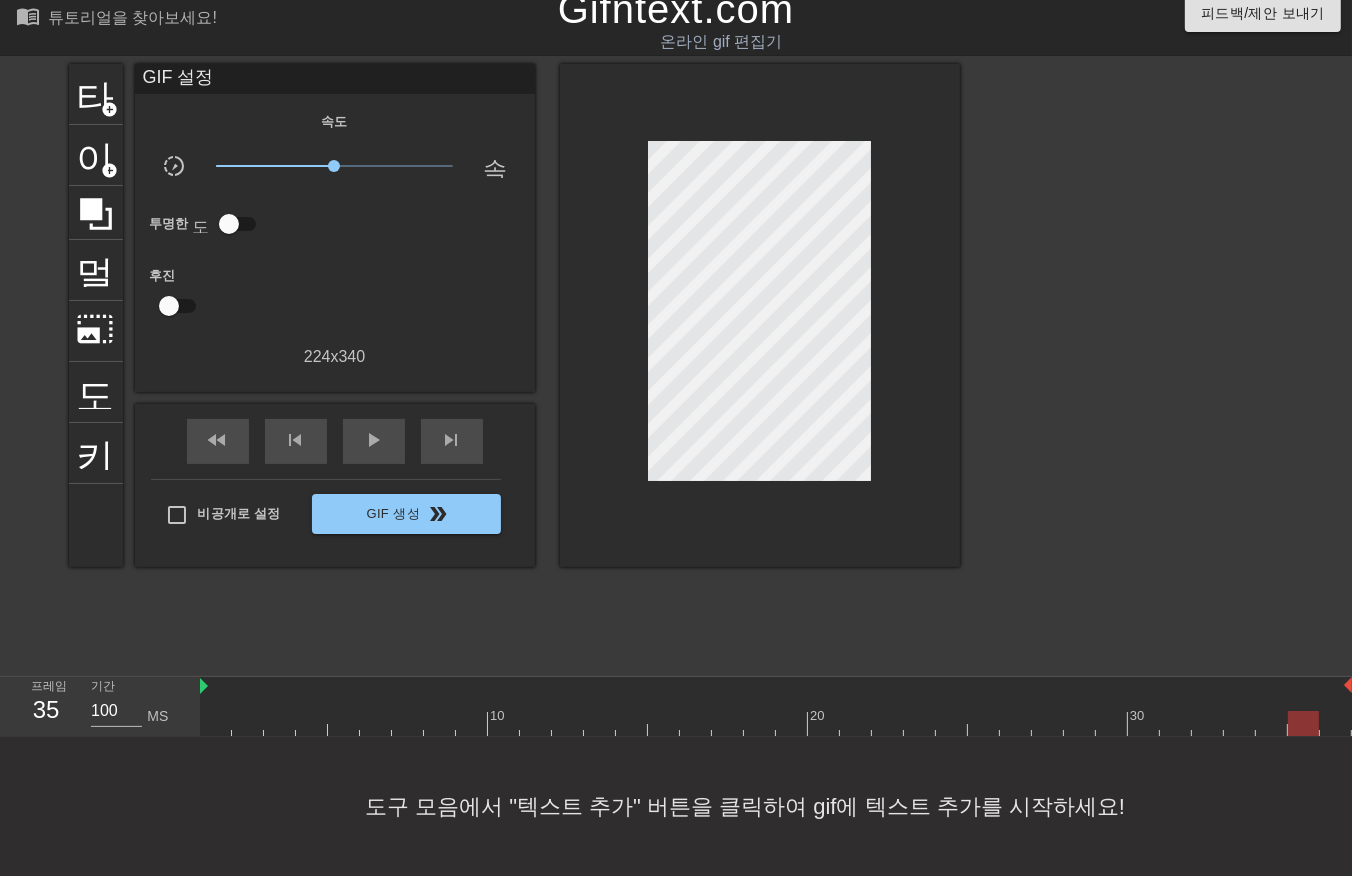 click at bounding box center [776, 723] 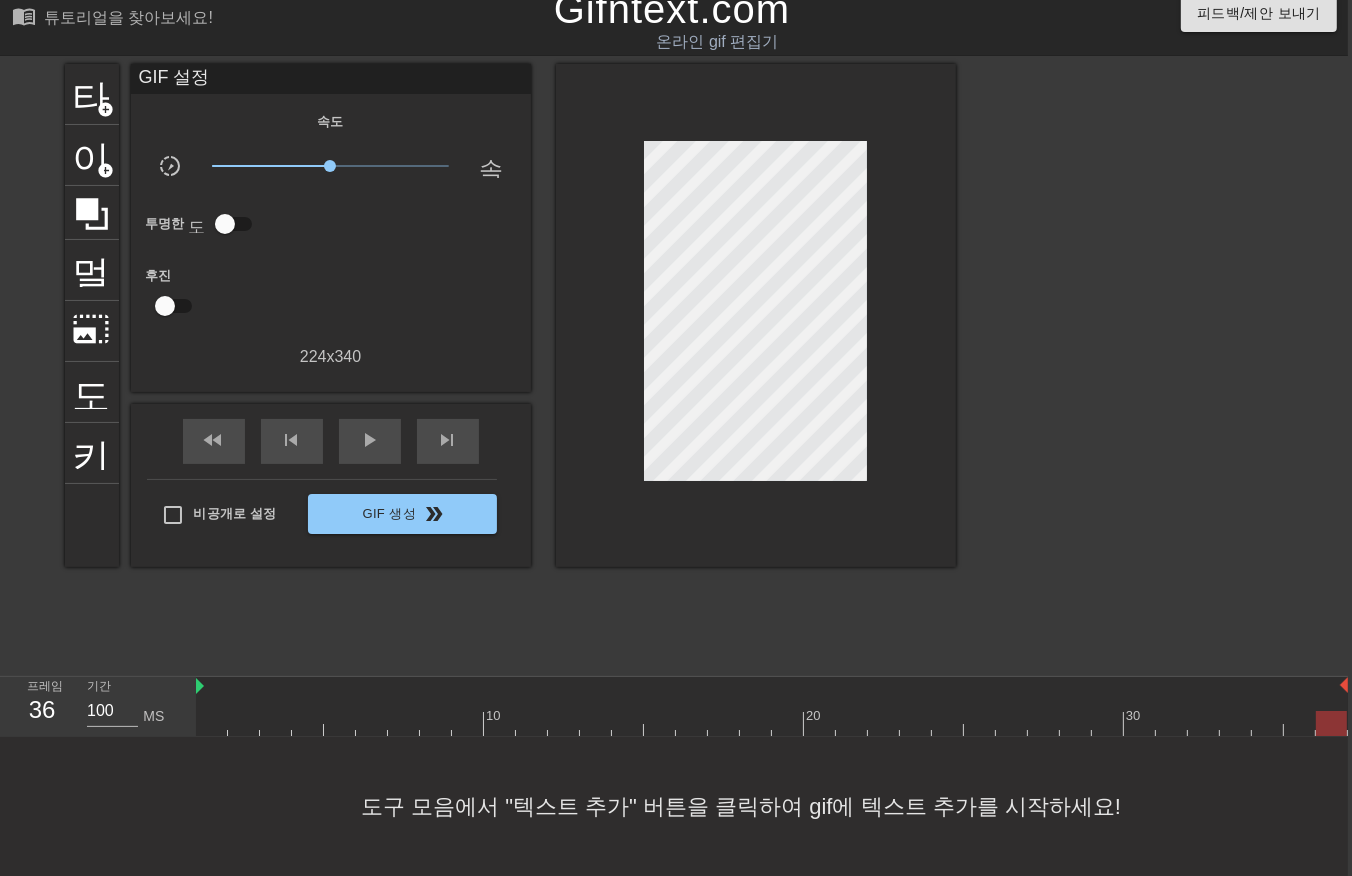 scroll, scrollTop: 31, scrollLeft: 16, axis: both 